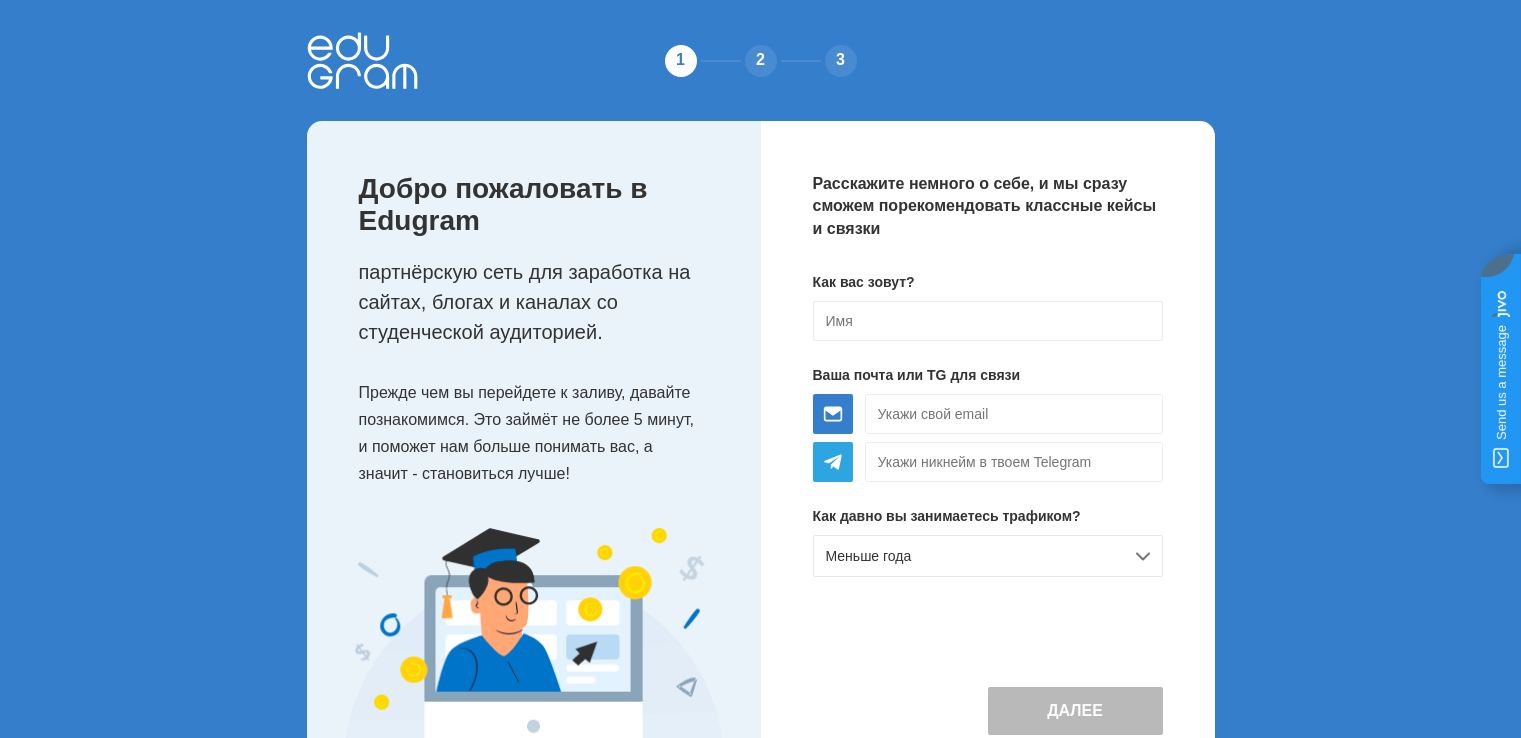 scroll, scrollTop: 0, scrollLeft: 0, axis: both 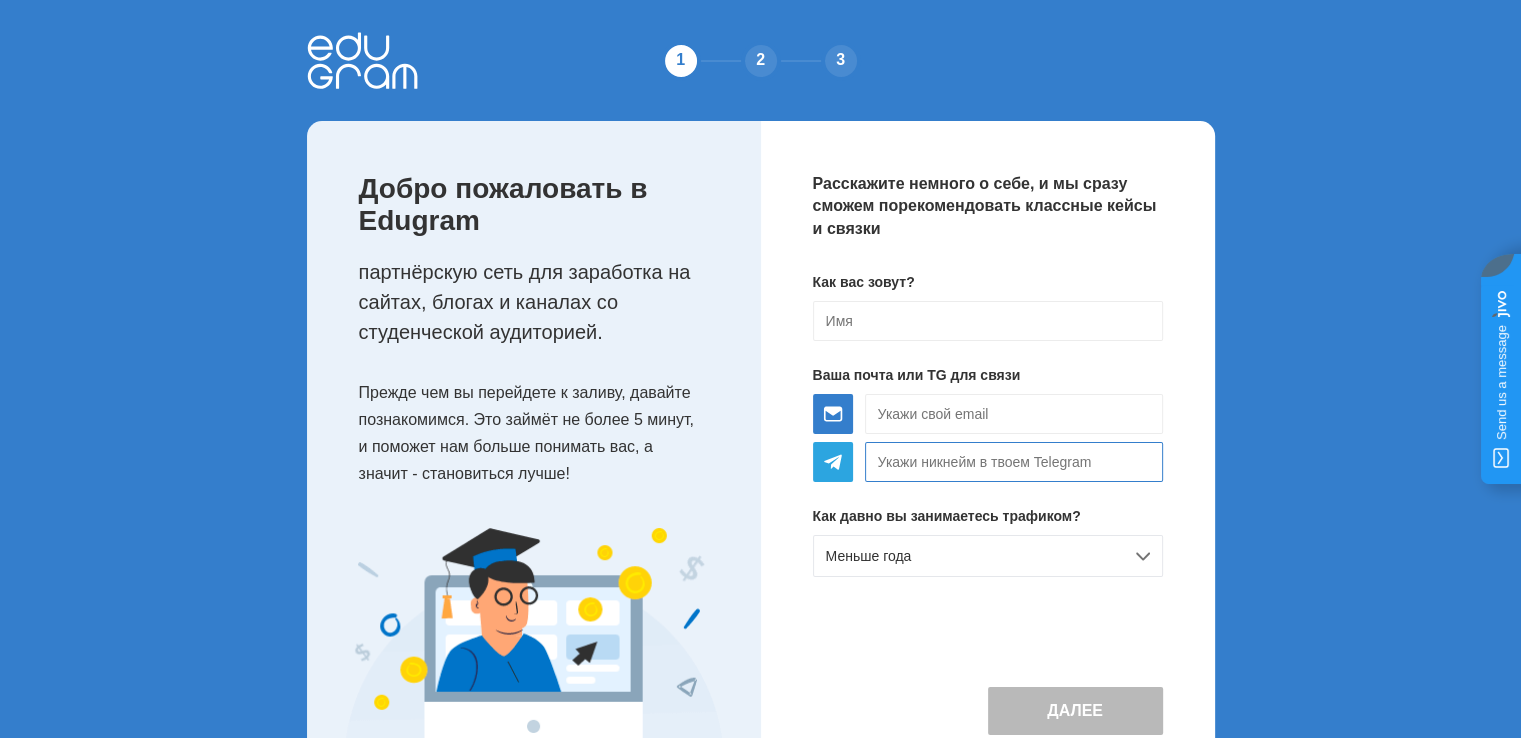 click at bounding box center [1014, 462] 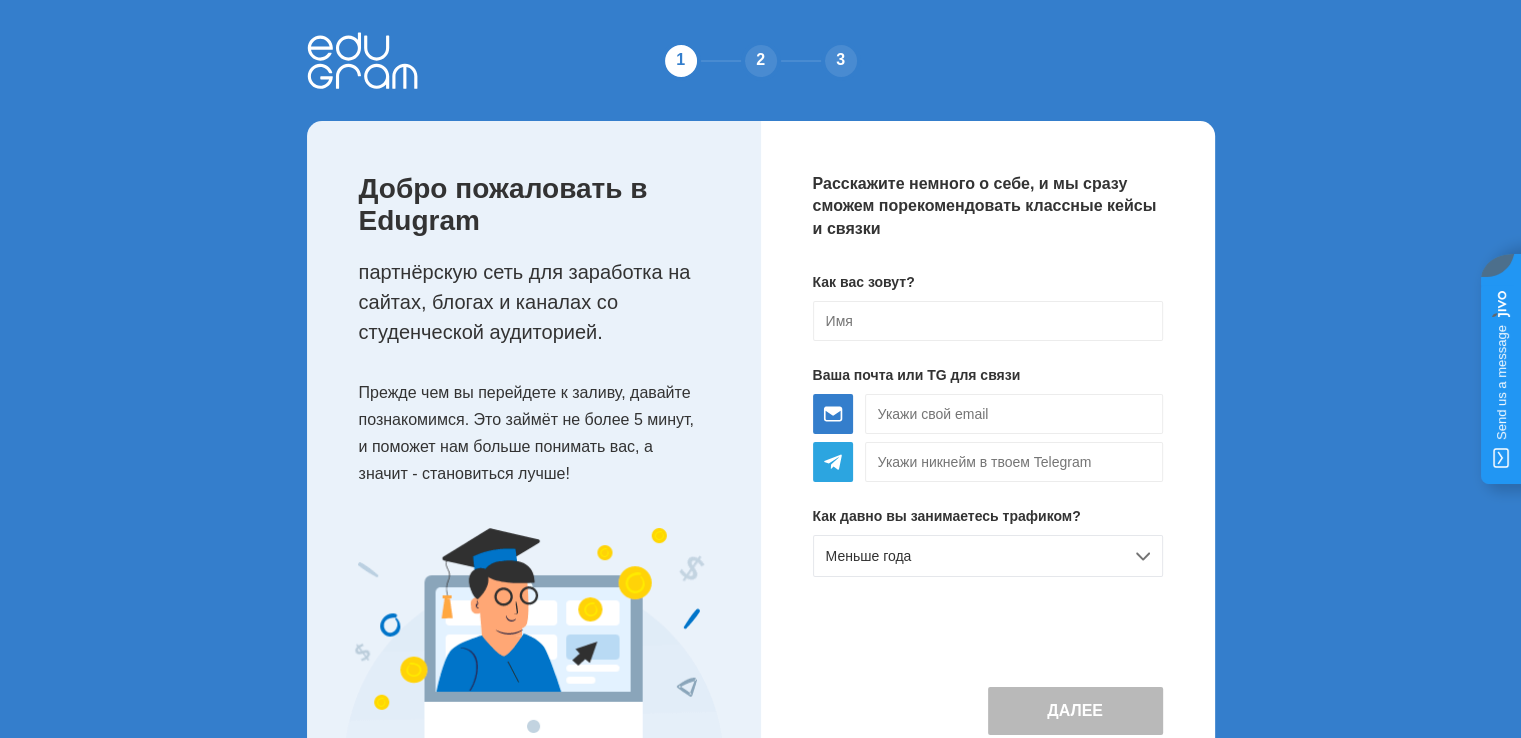 click on "Расскажите немного о себе, и мы сразу сможем порекомендовать классные кейсы и связки Как вас зовут? Ваша почта или TG для связи Как давно вы занимаетесь трафиком? Меньше года Далее" at bounding box center (988, 454) 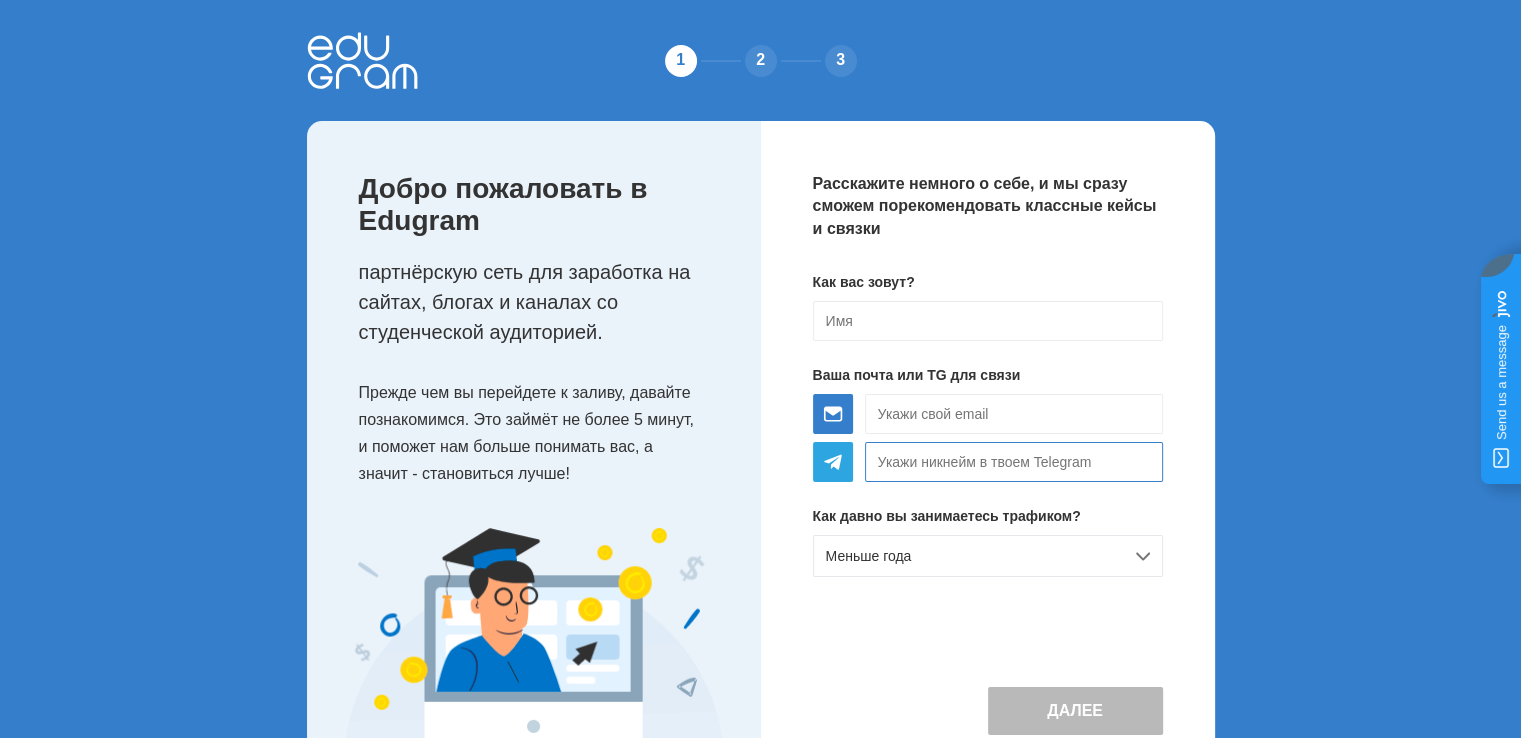 click at bounding box center [1014, 462] 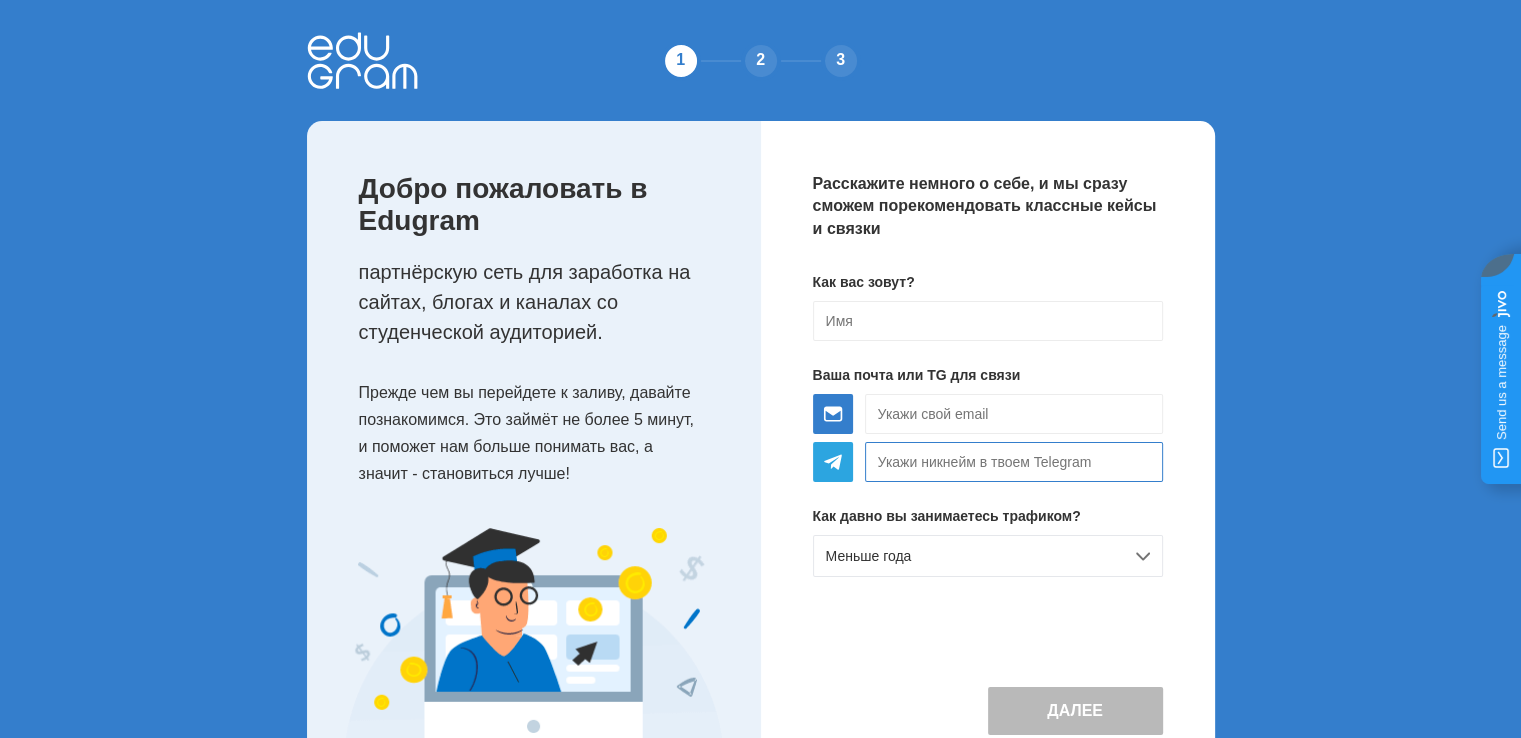 type on "[USERNAME]" 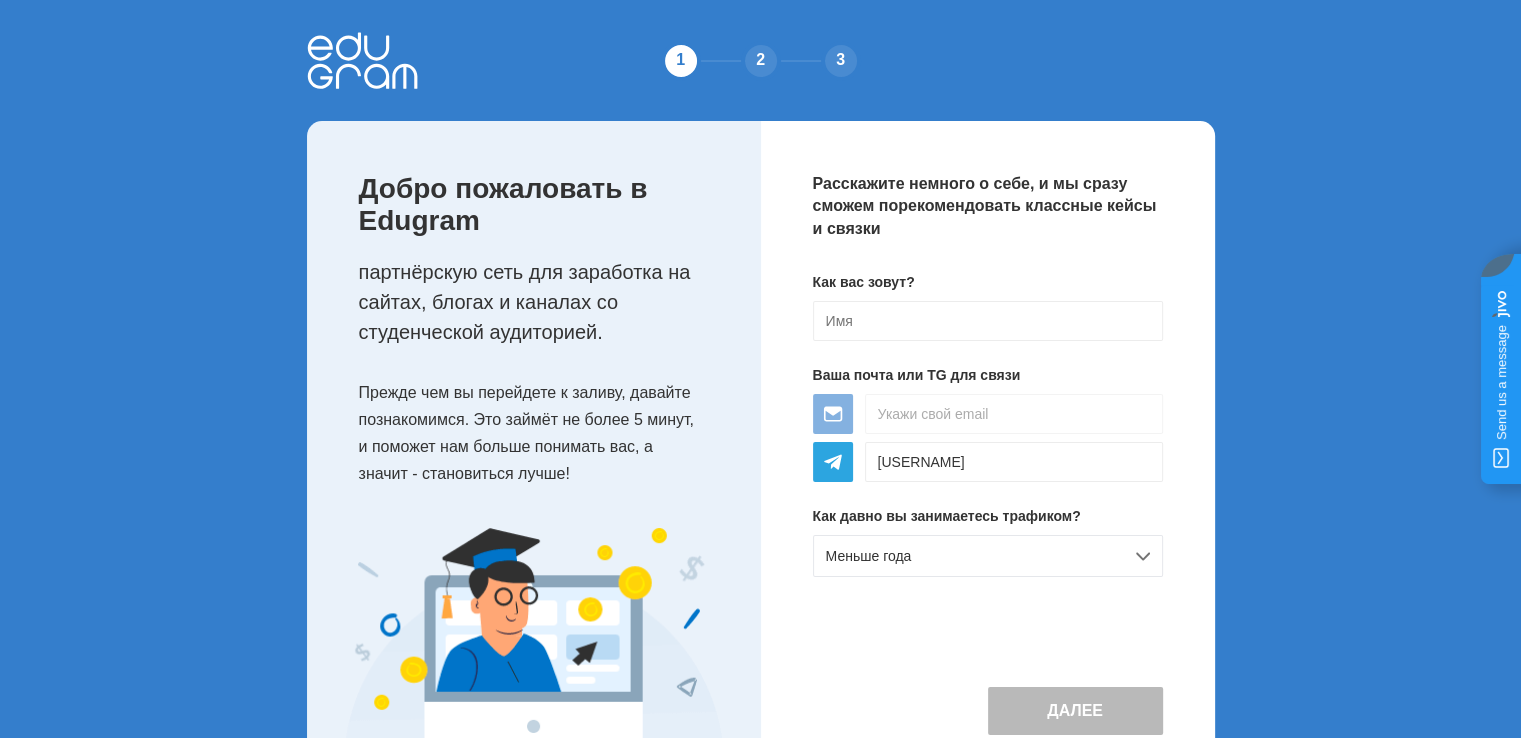 click at bounding box center (1014, 414) 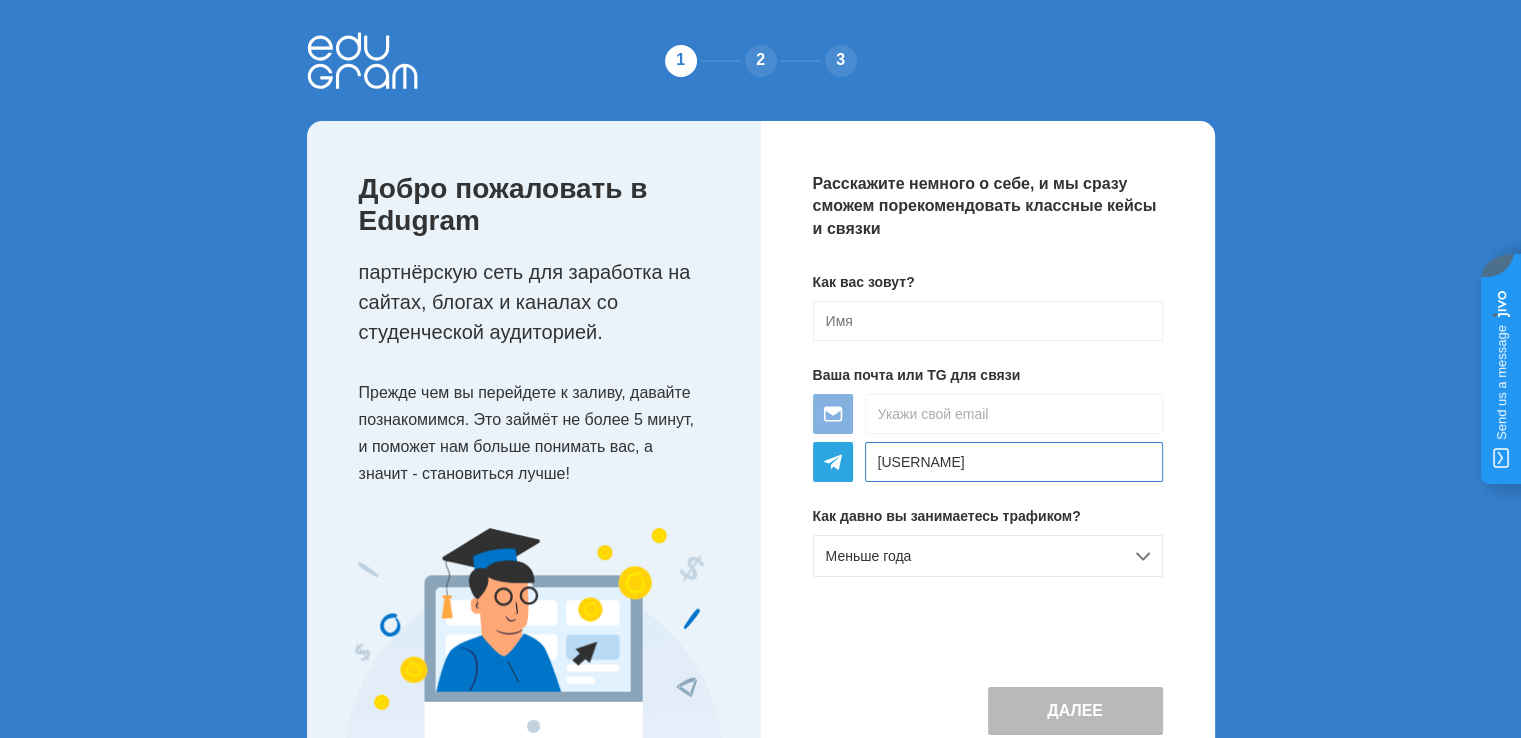 click on "[USERNAME]" at bounding box center (1014, 462) 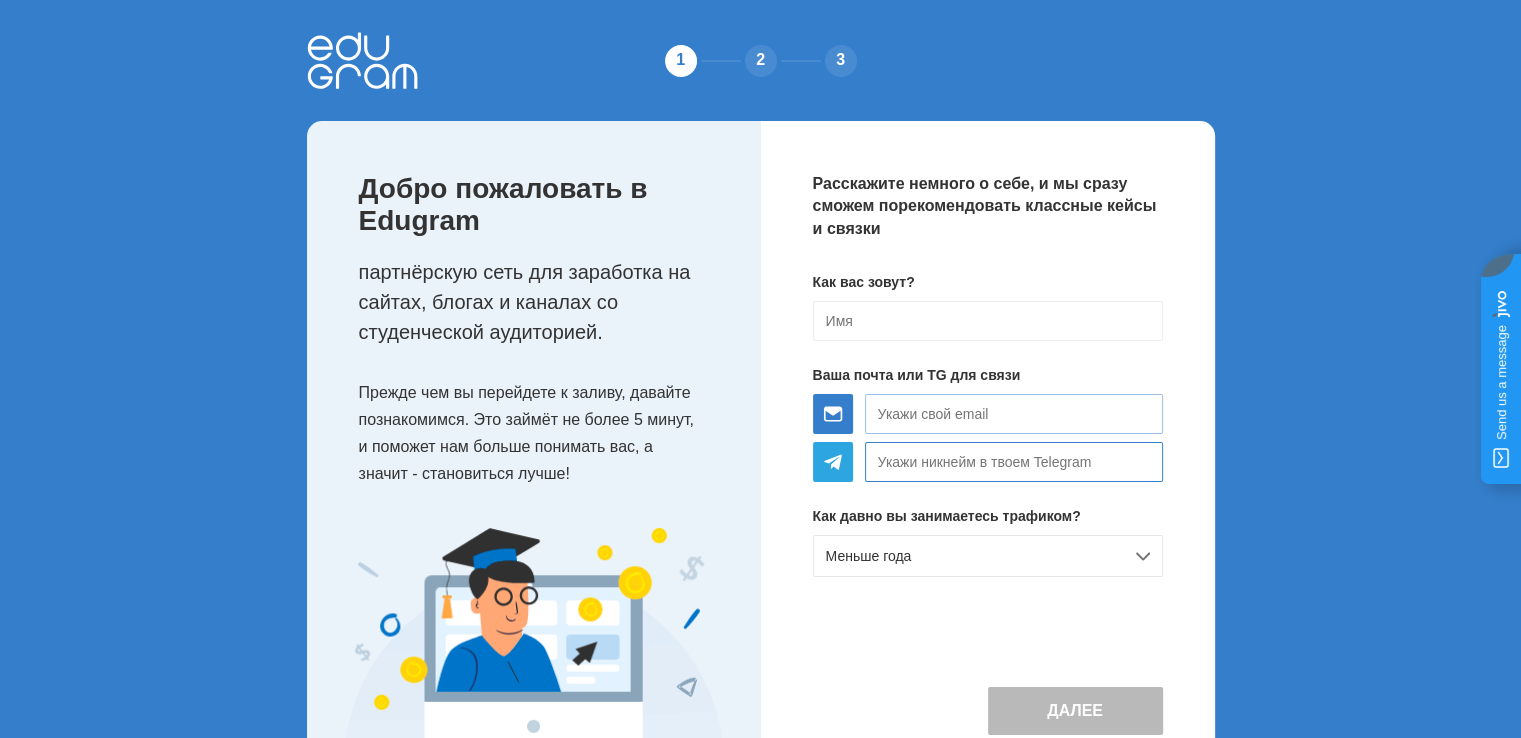 type 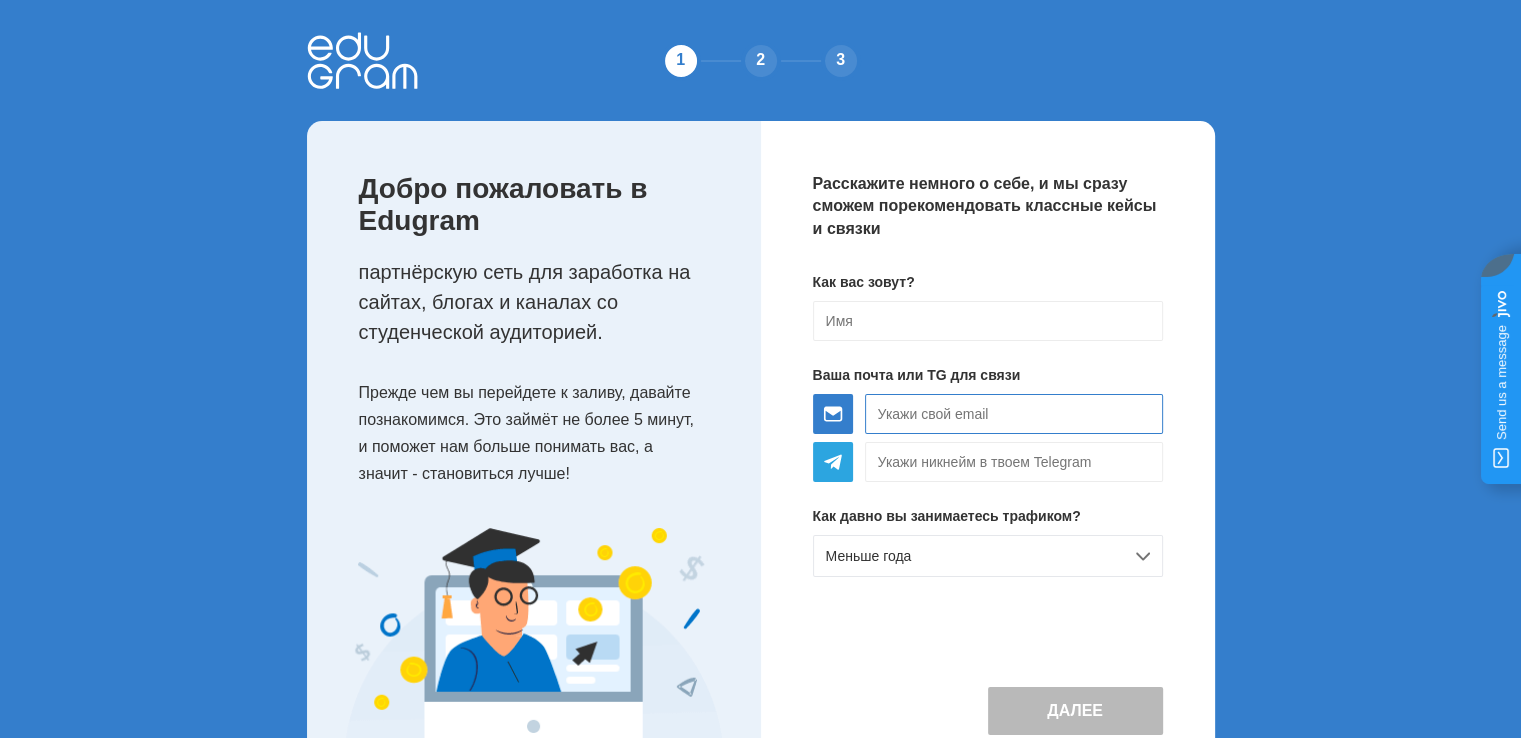 click at bounding box center [1014, 414] 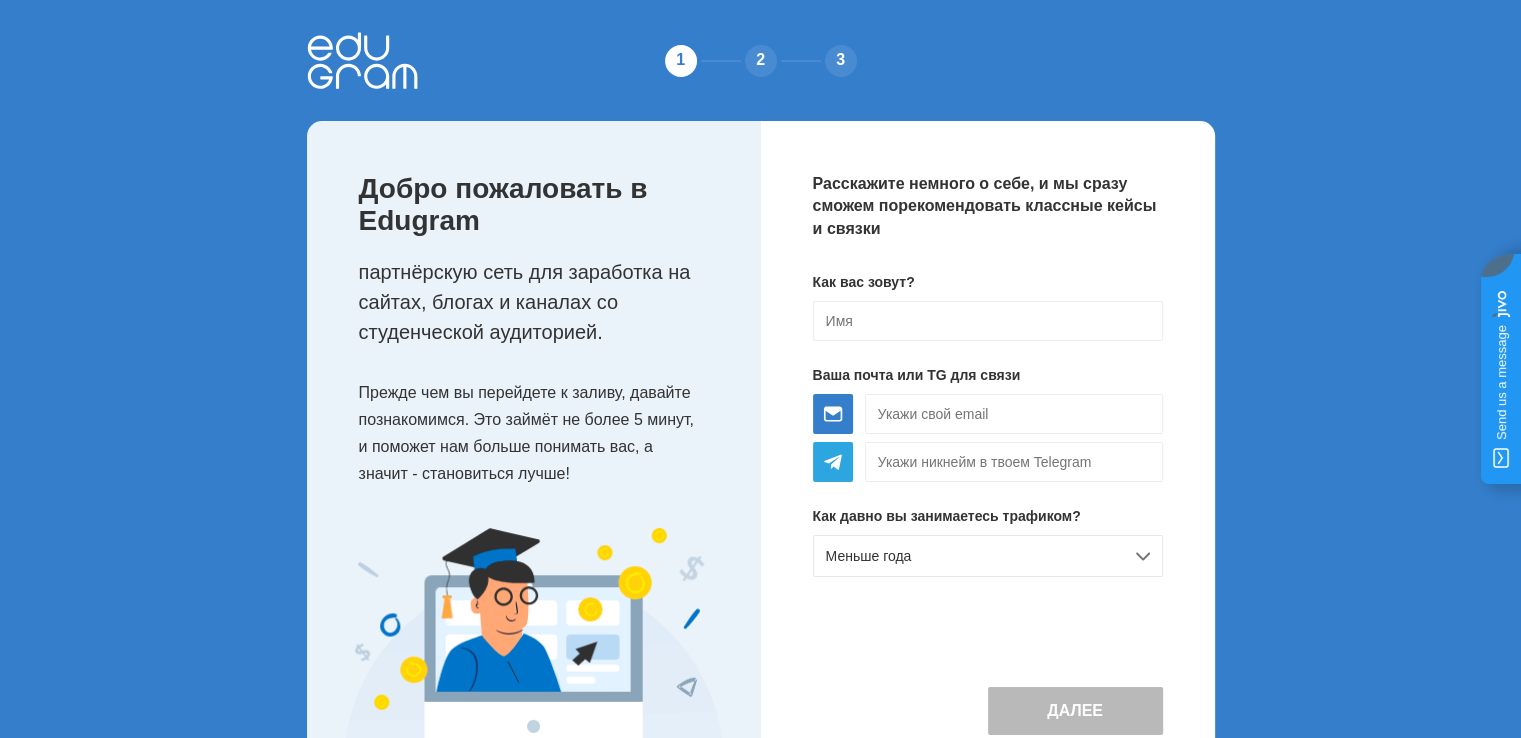 click on "Расскажите немного о себе, и мы сразу сможем порекомендовать классные кейсы и связки Как вас зовут? Ваша почта или TG для связи Как давно вы занимаетесь трафиком? Меньше года Далее" at bounding box center [988, 454] 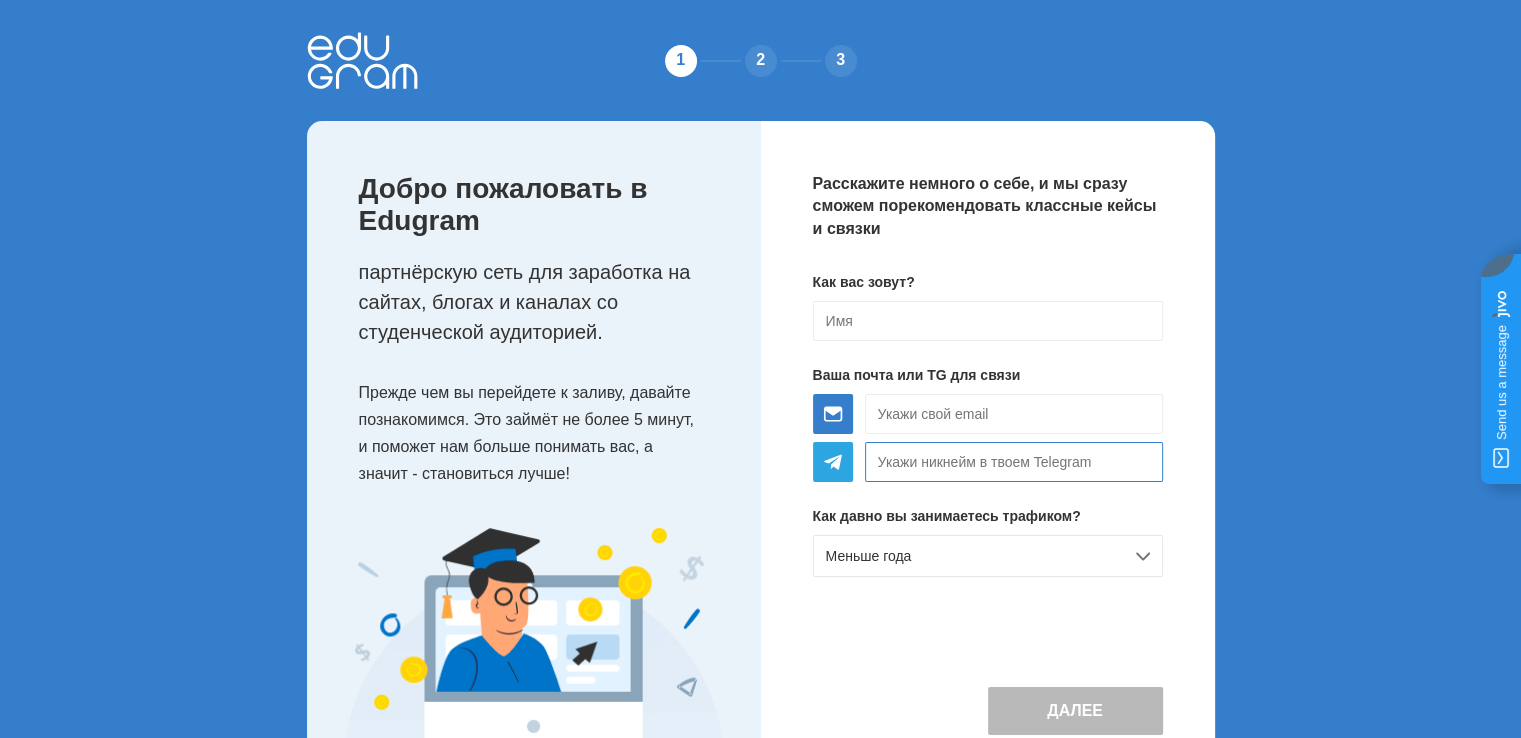 click at bounding box center [1014, 462] 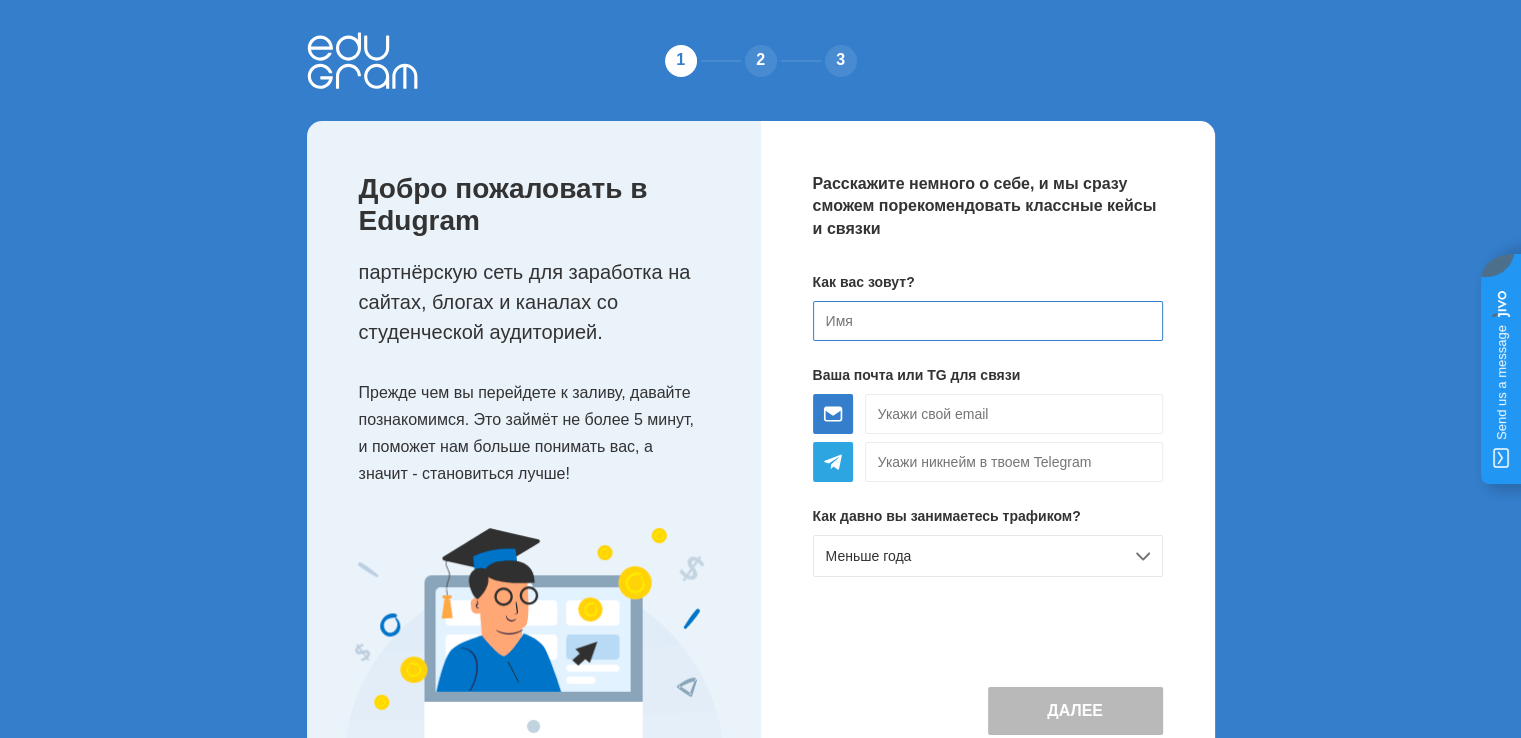 click at bounding box center [988, 321] 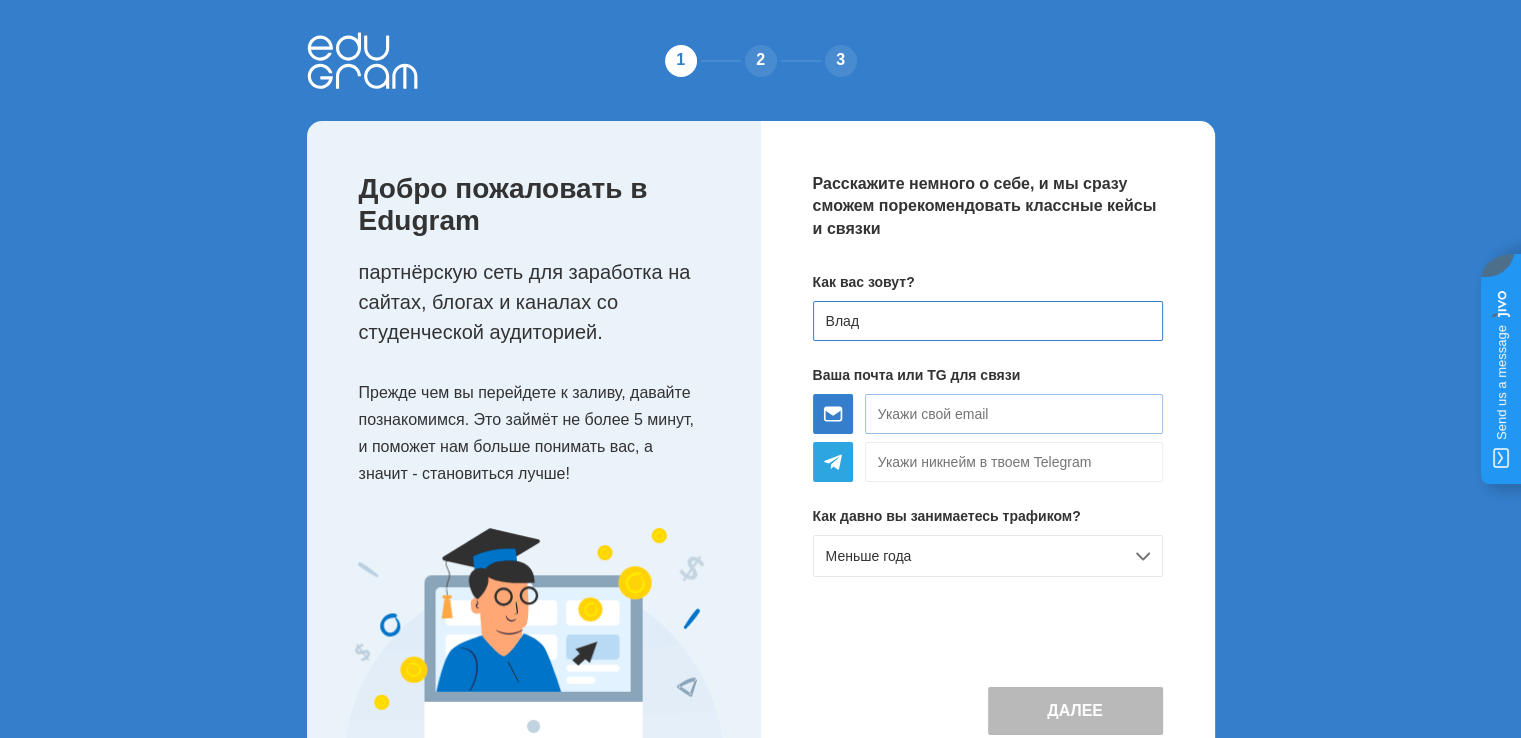 type on "Влад" 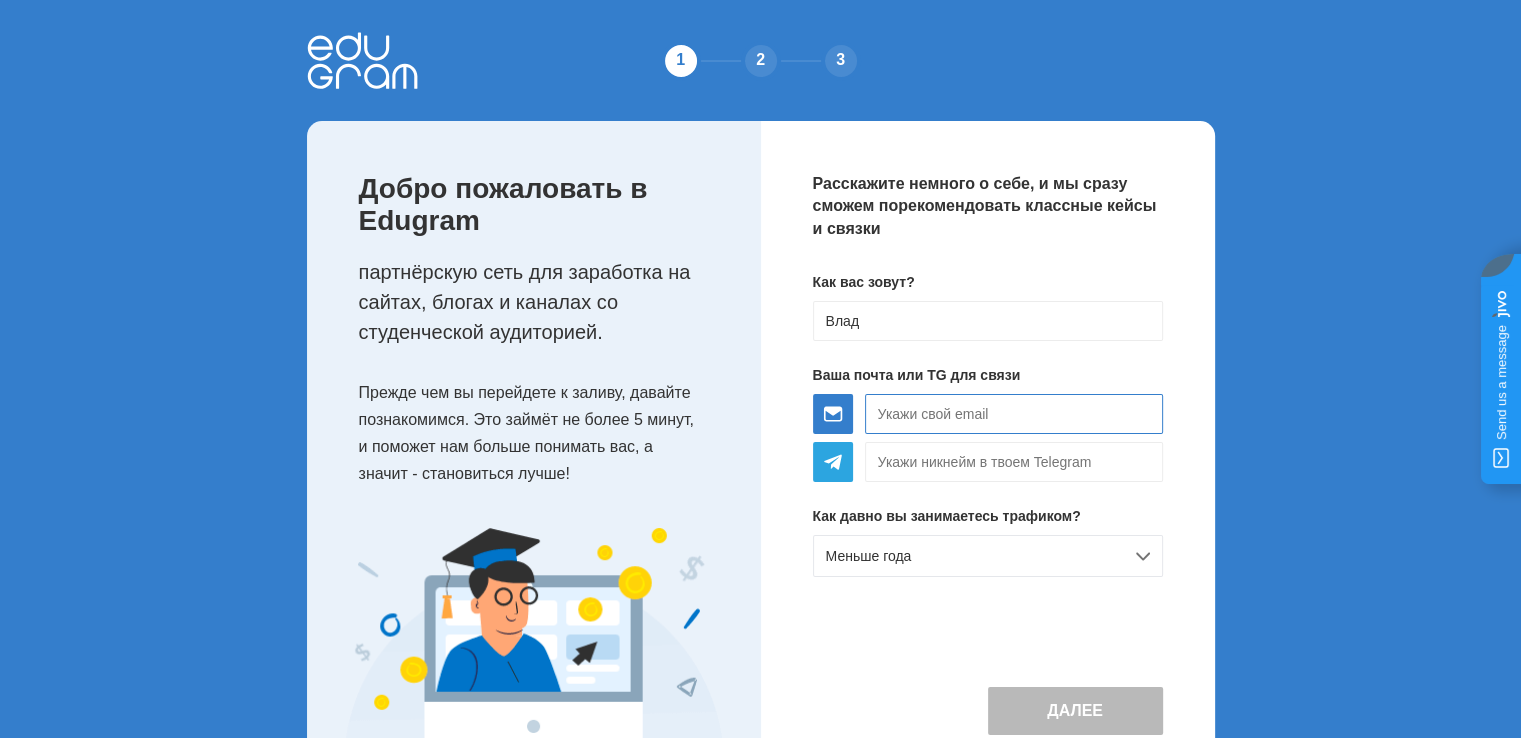 click at bounding box center (1014, 414) 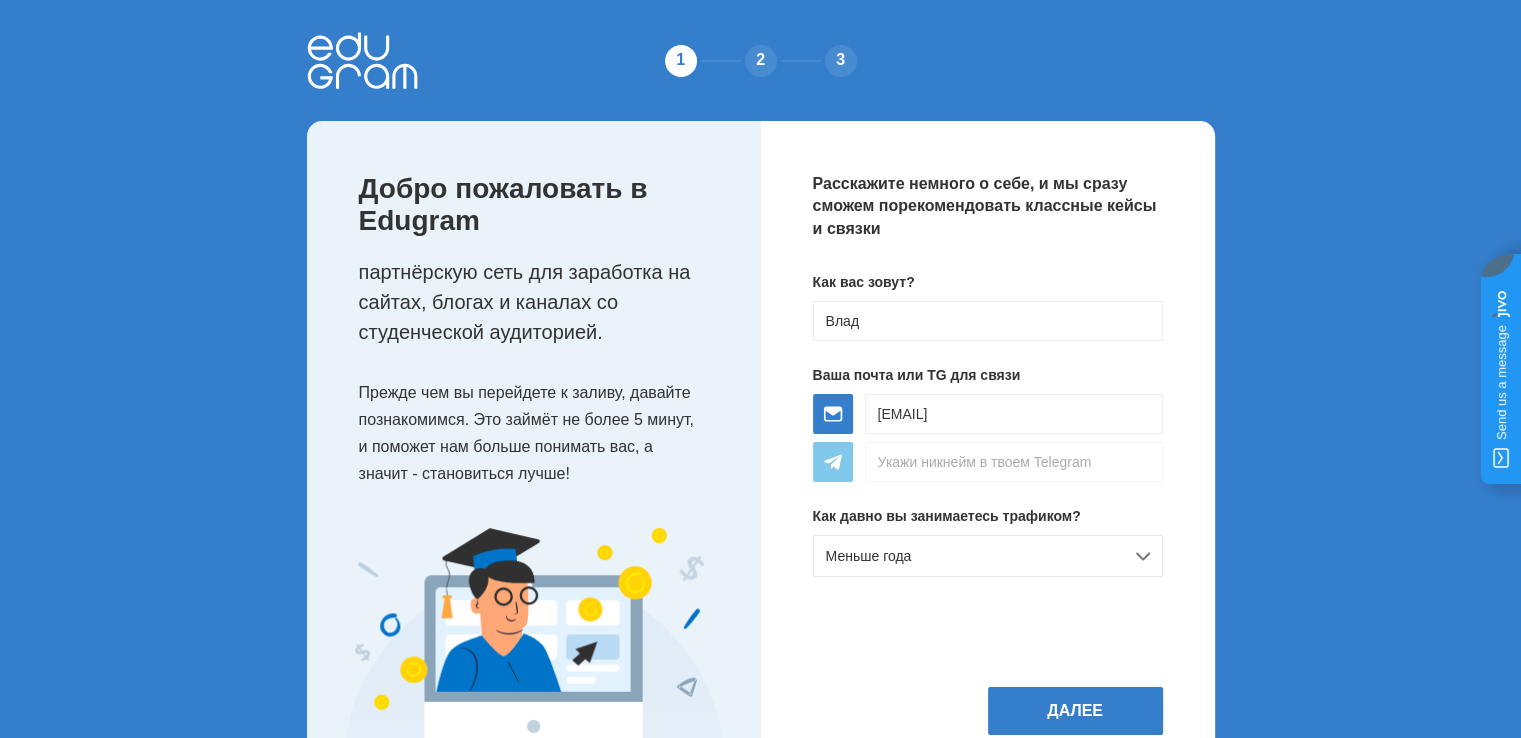 click at bounding box center [1014, 414] 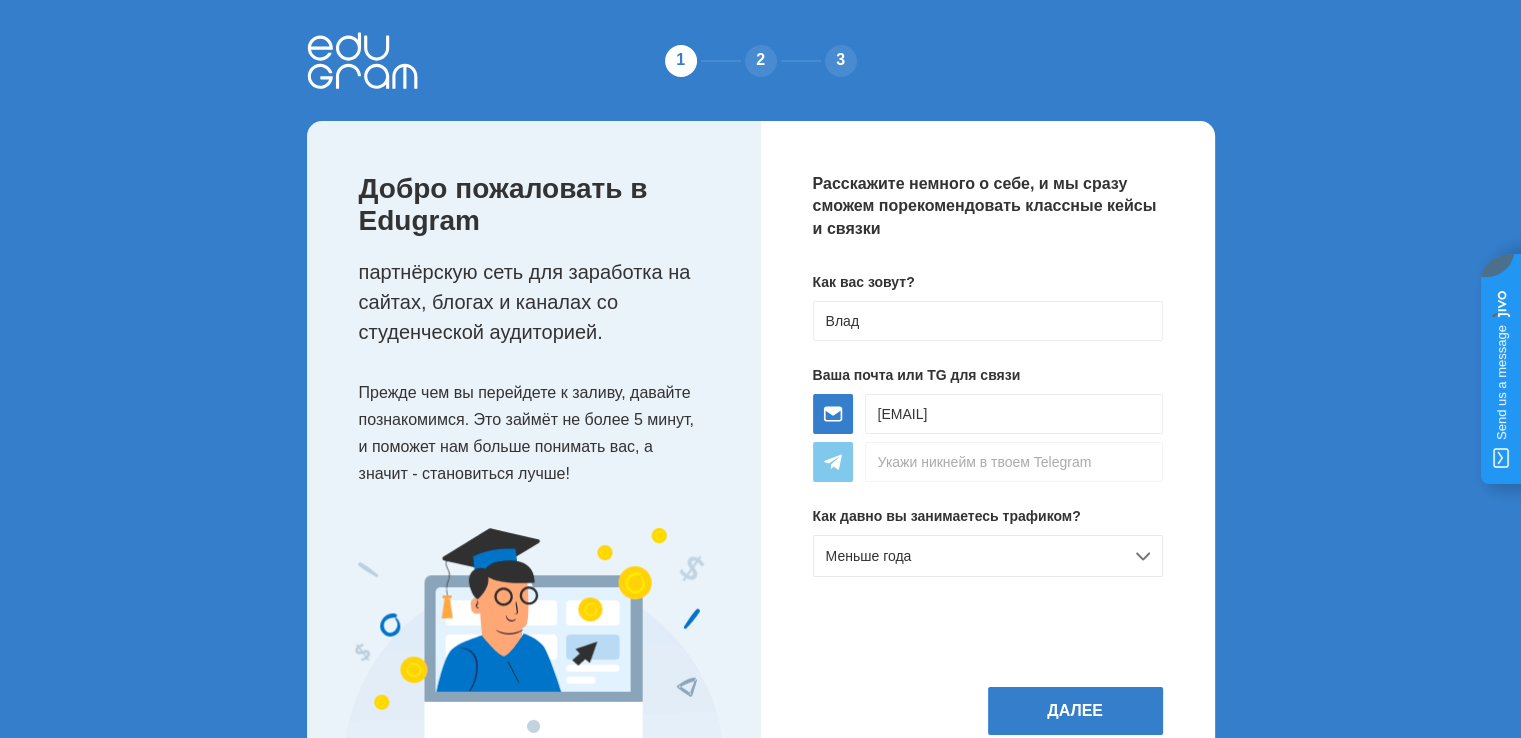 click at bounding box center (1014, 414) 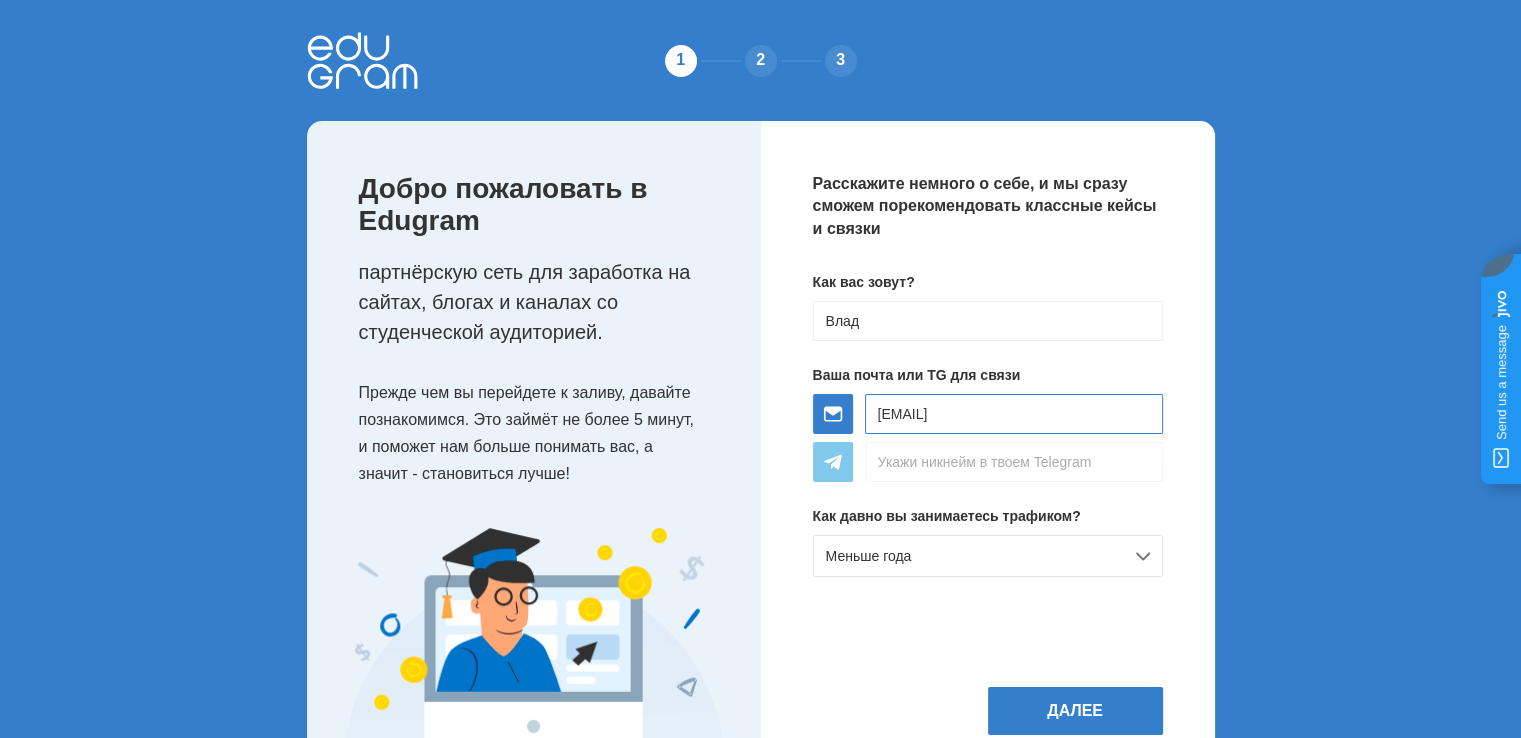 click on "[EMAIL]" at bounding box center [1014, 414] 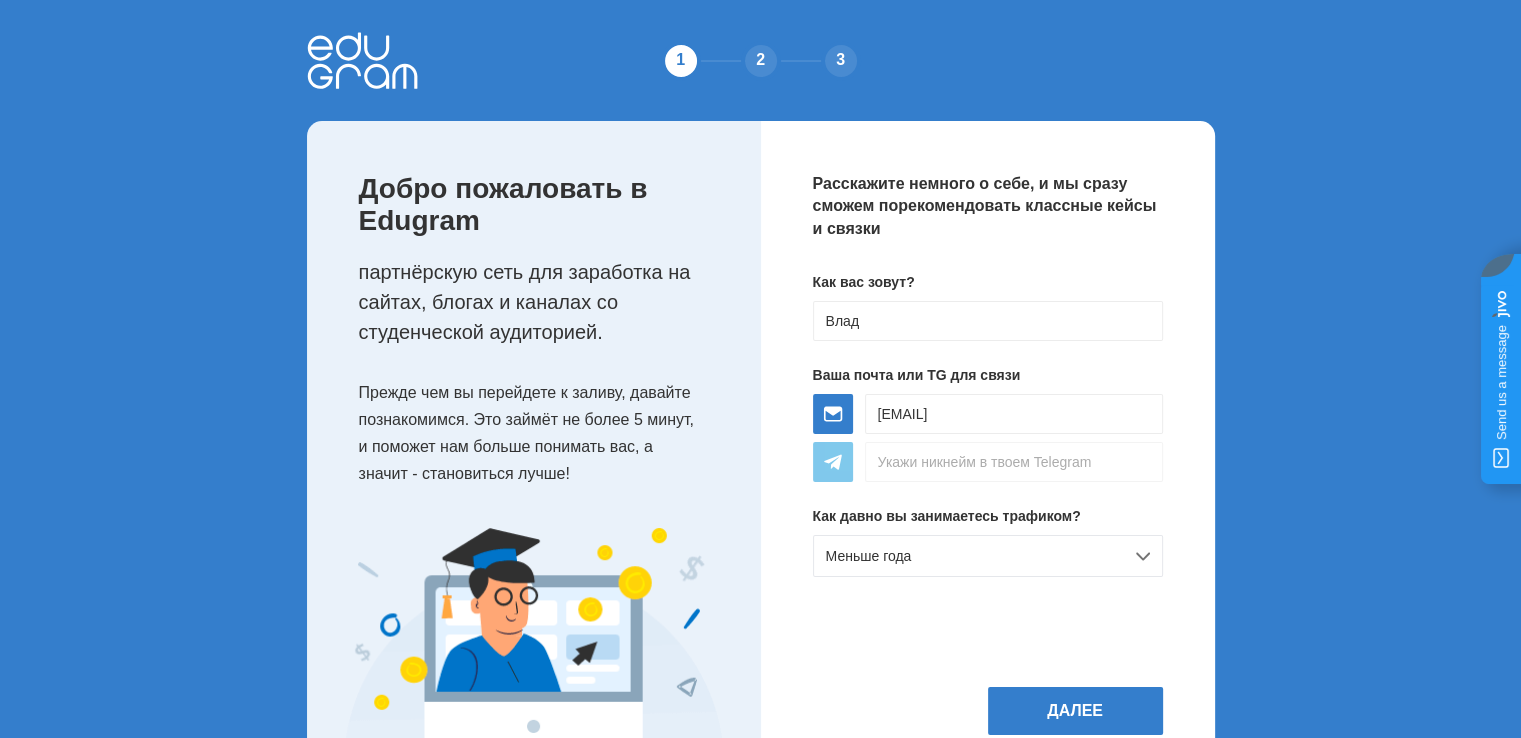click at bounding box center [1014, 414] 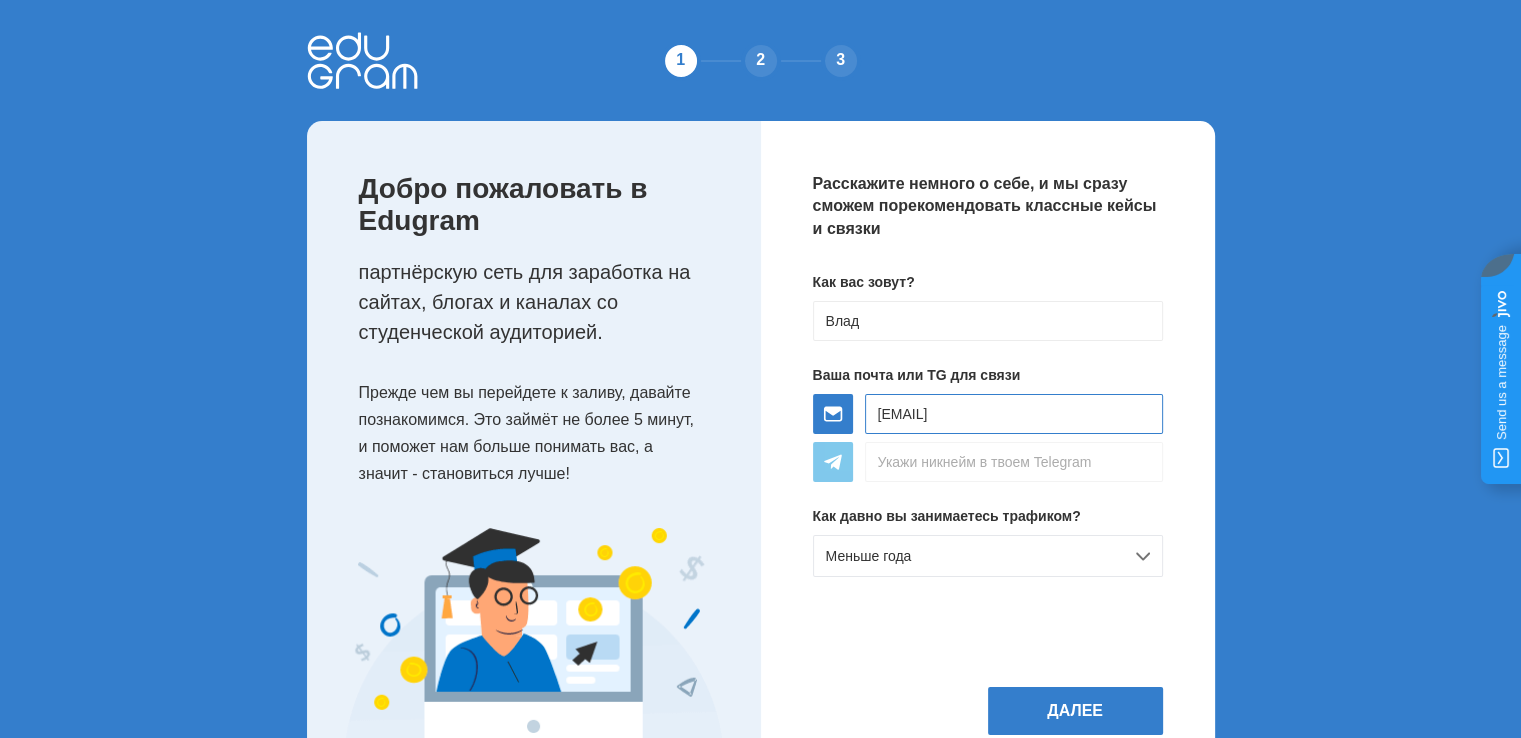 click on "[EMAIL]" at bounding box center (1014, 414) 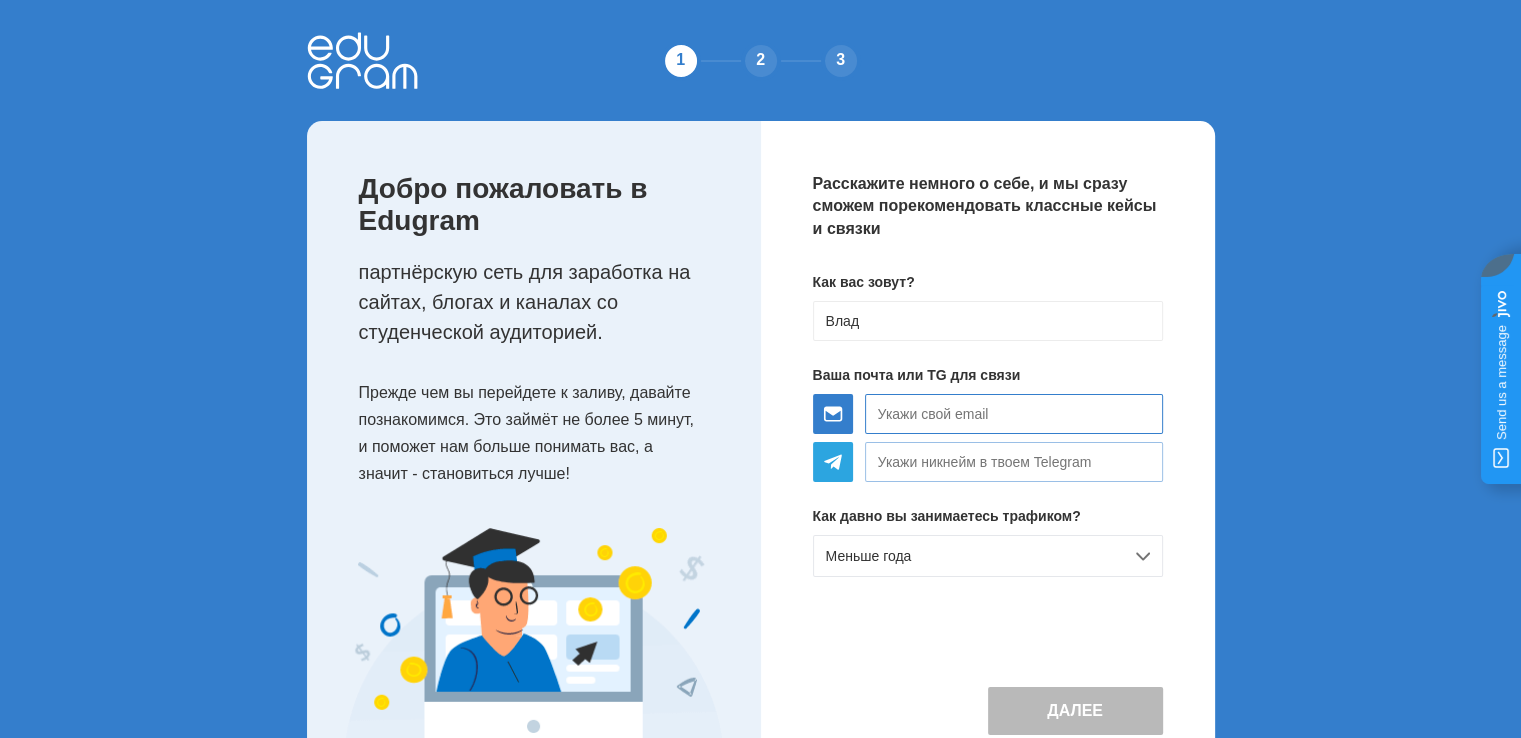 type 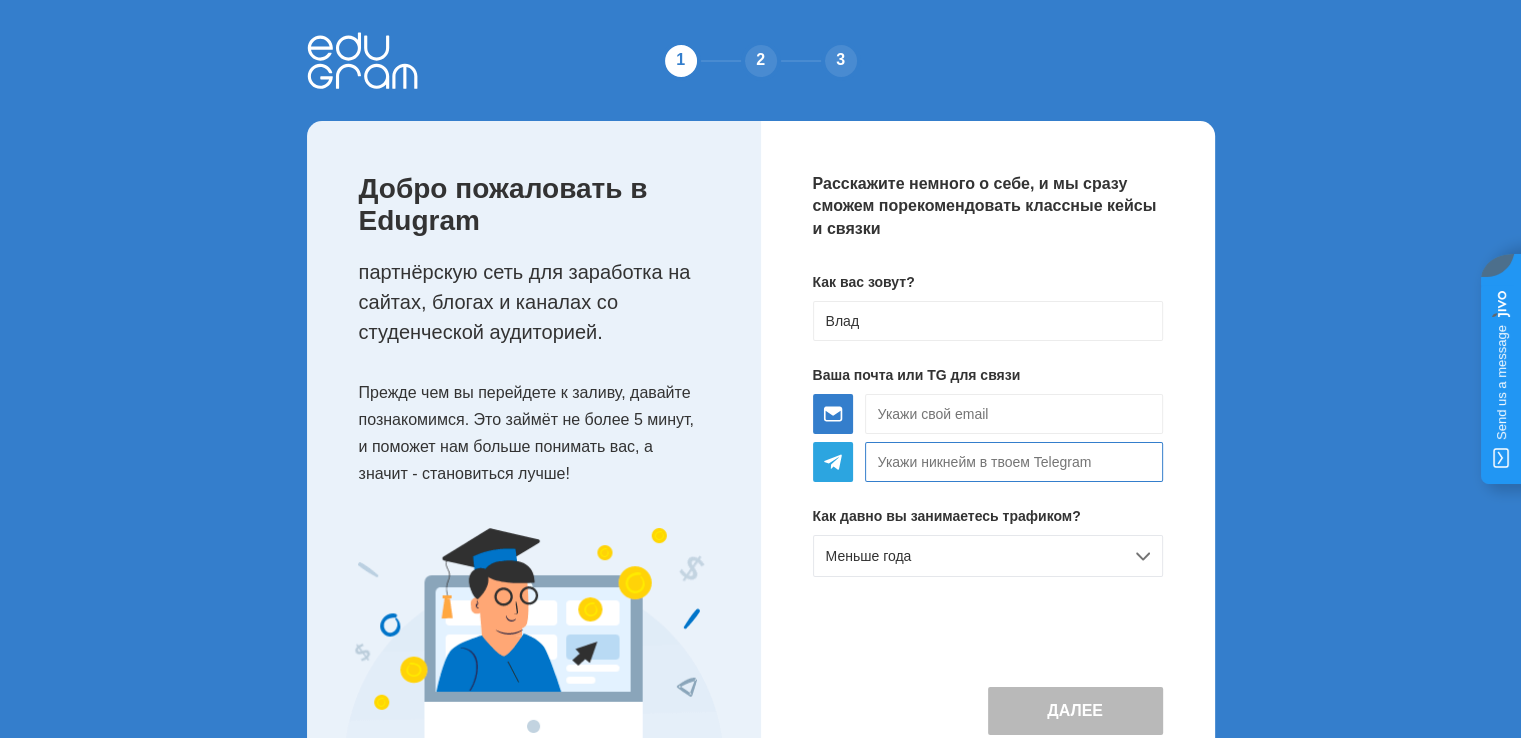click at bounding box center (1014, 462) 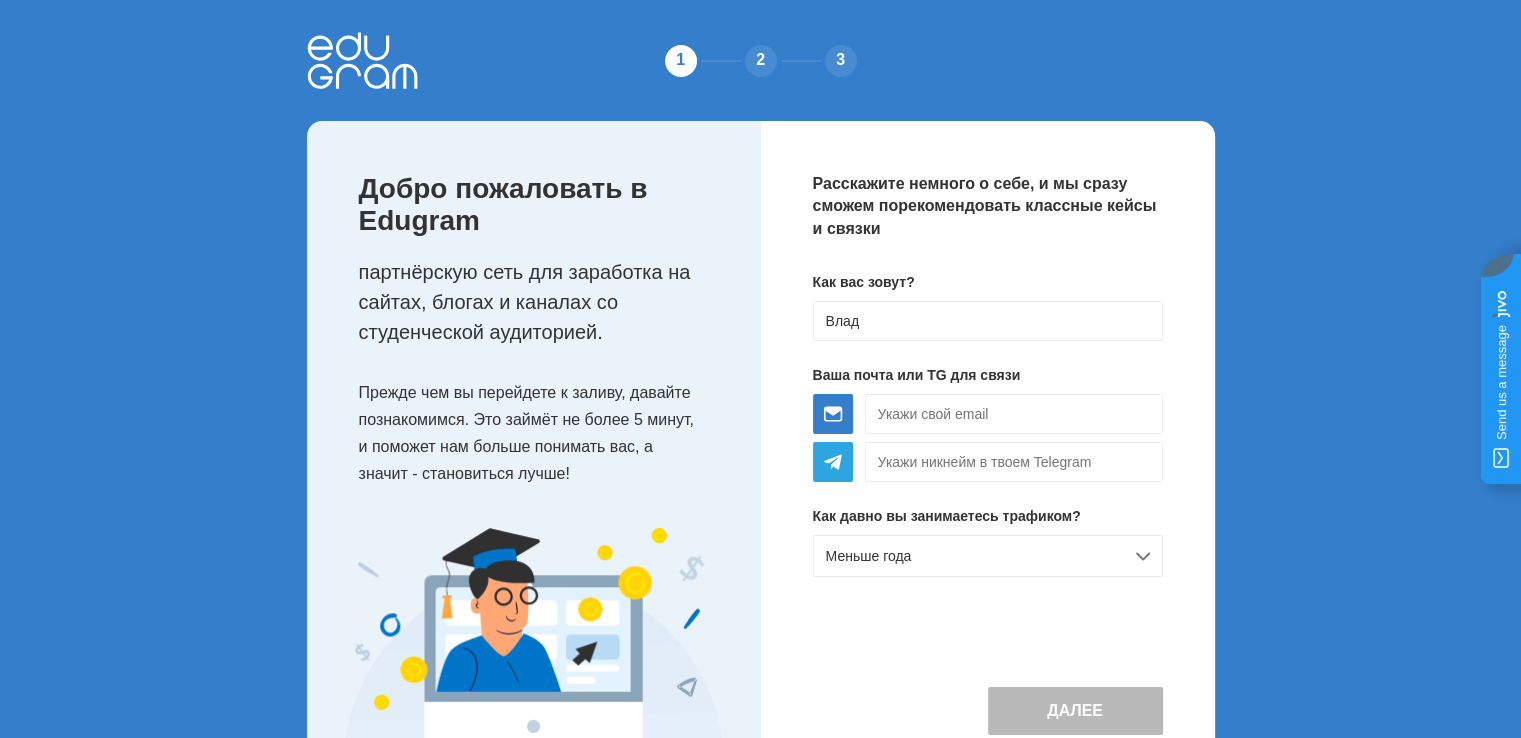 click on "Расскажите немного о себе, и мы сразу сможем порекомендовать классные кейсы и связки Как вас зовут? [FIRST] [LAST] Ваша почта или TG для связи Как давно вы занимаетесь трафиком? Меньше года Далее" at bounding box center (988, 454) 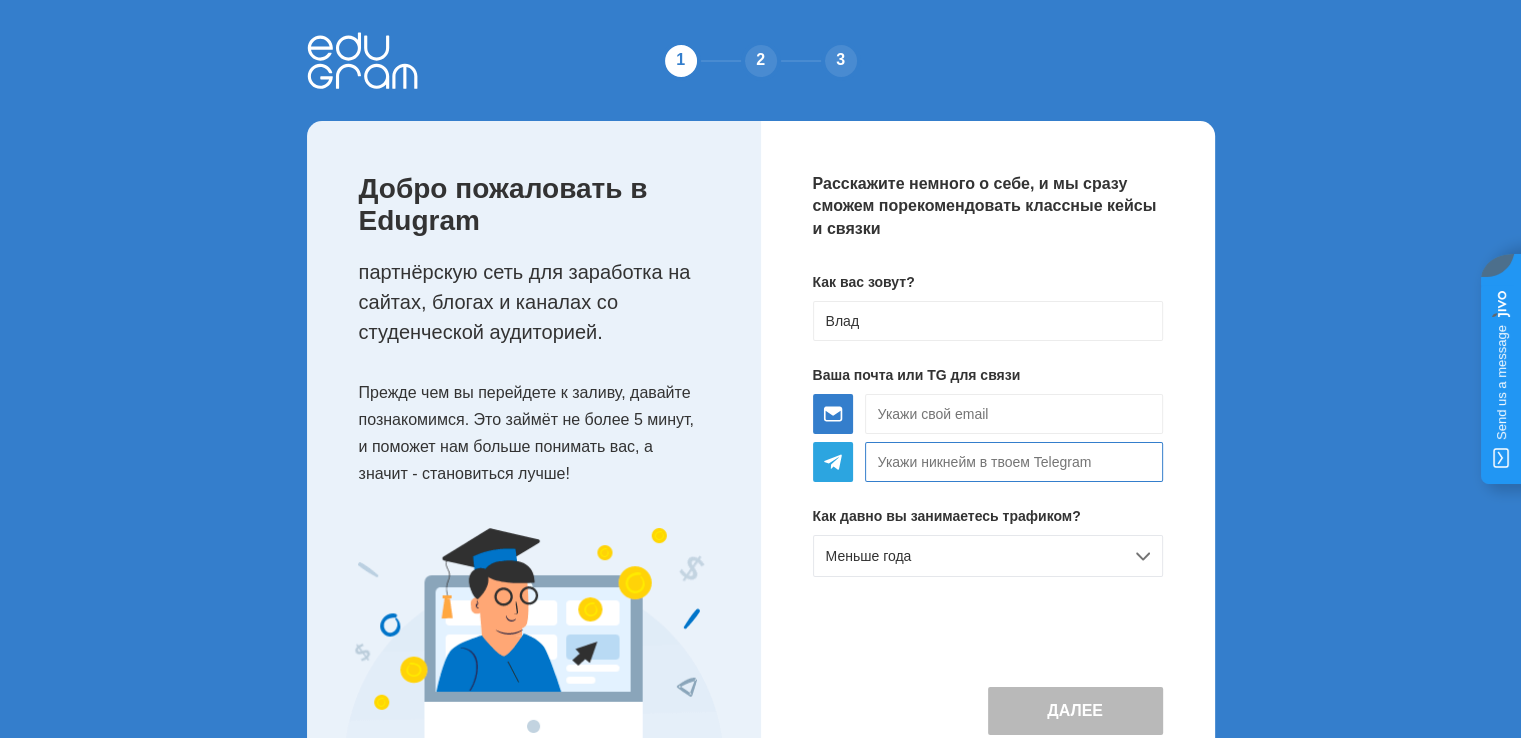 click at bounding box center (1014, 462) 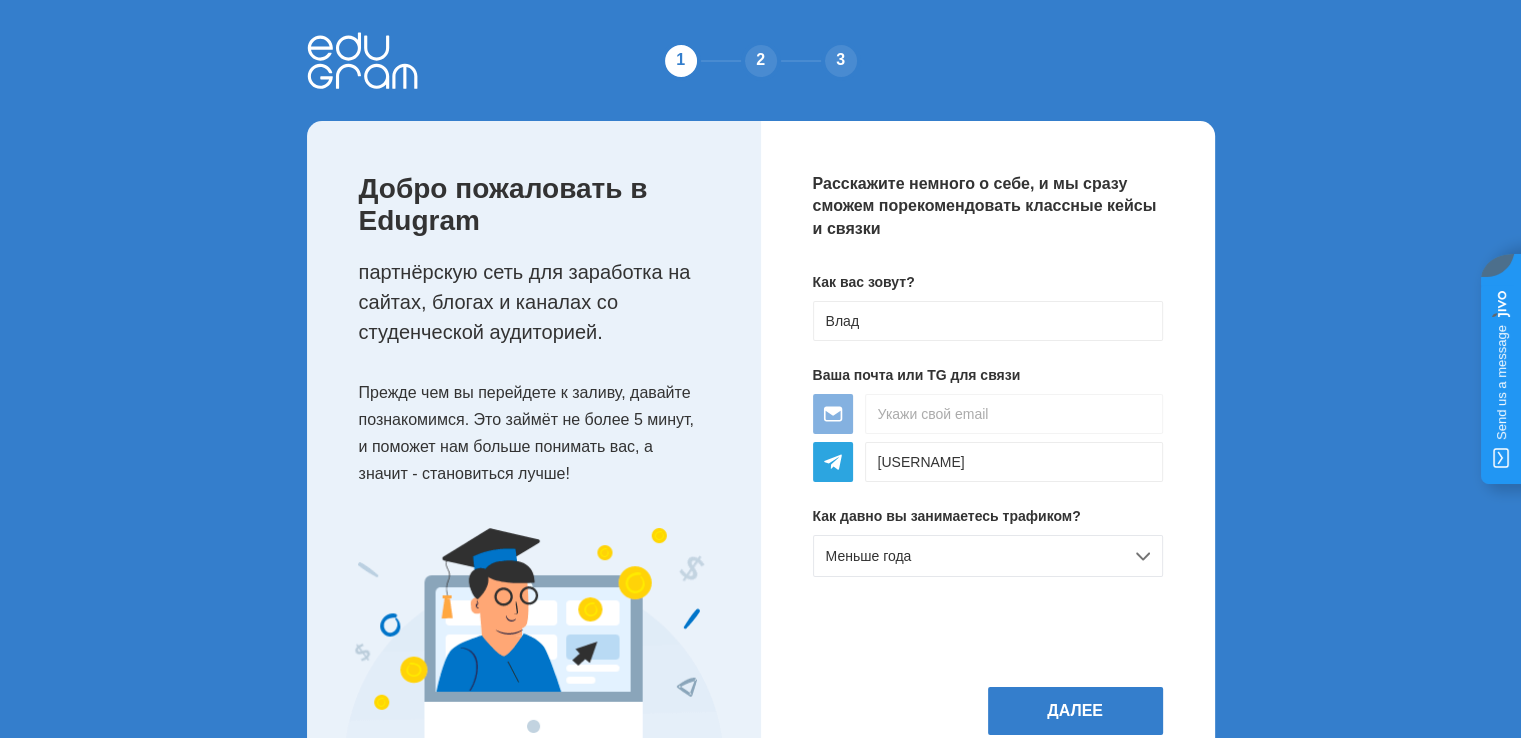 click at bounding box center [1014, 414] 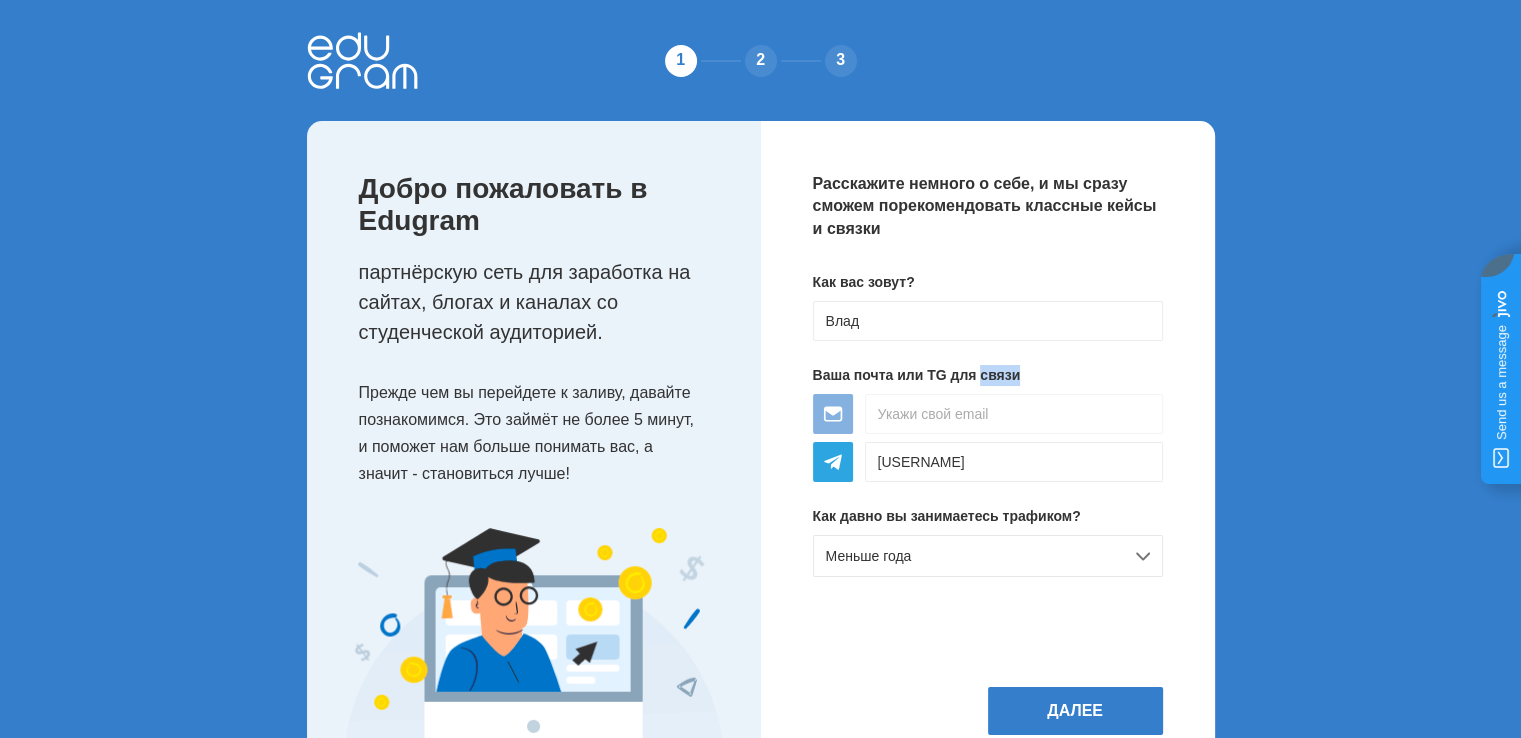 click at bounding box center (1014, 414) 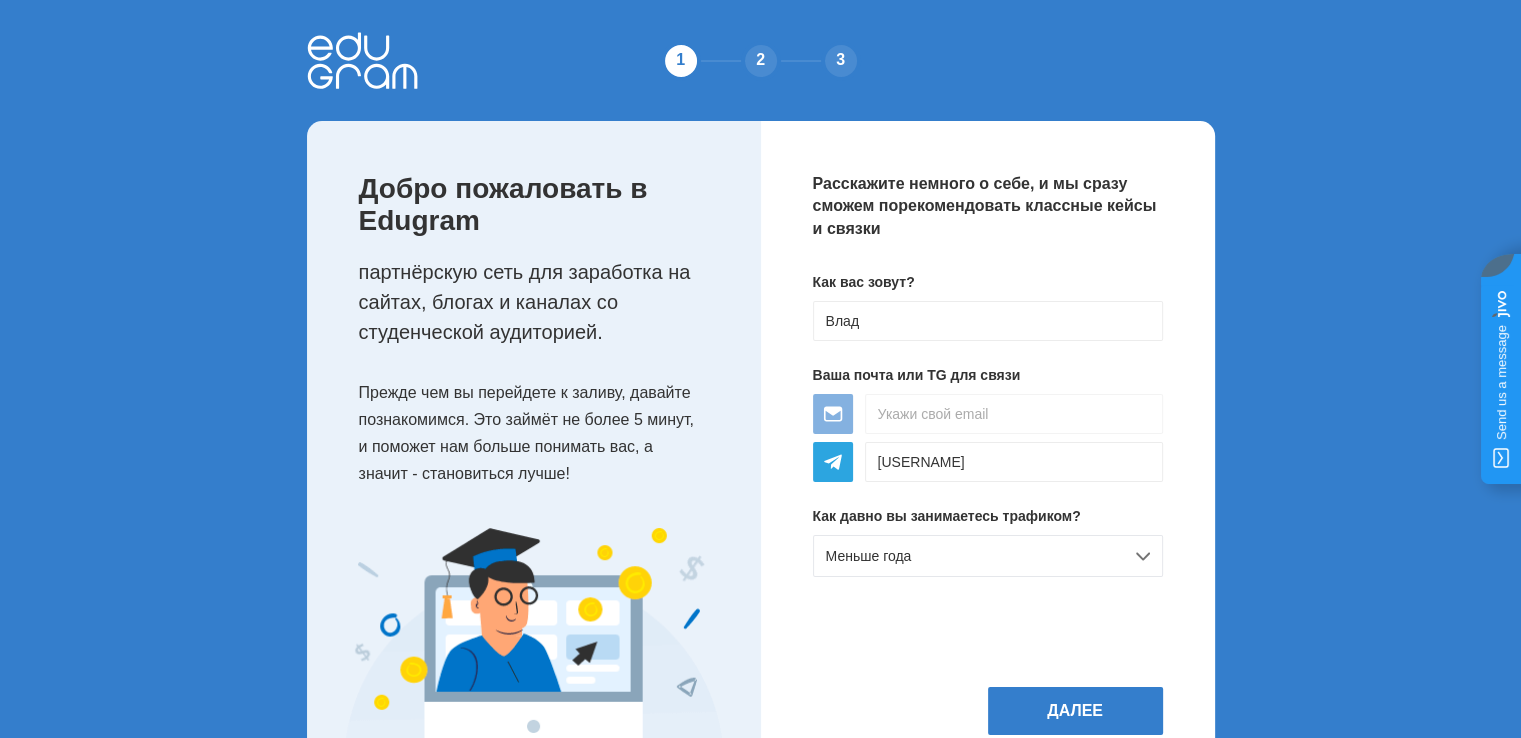click at bounding box center (1014, 414) 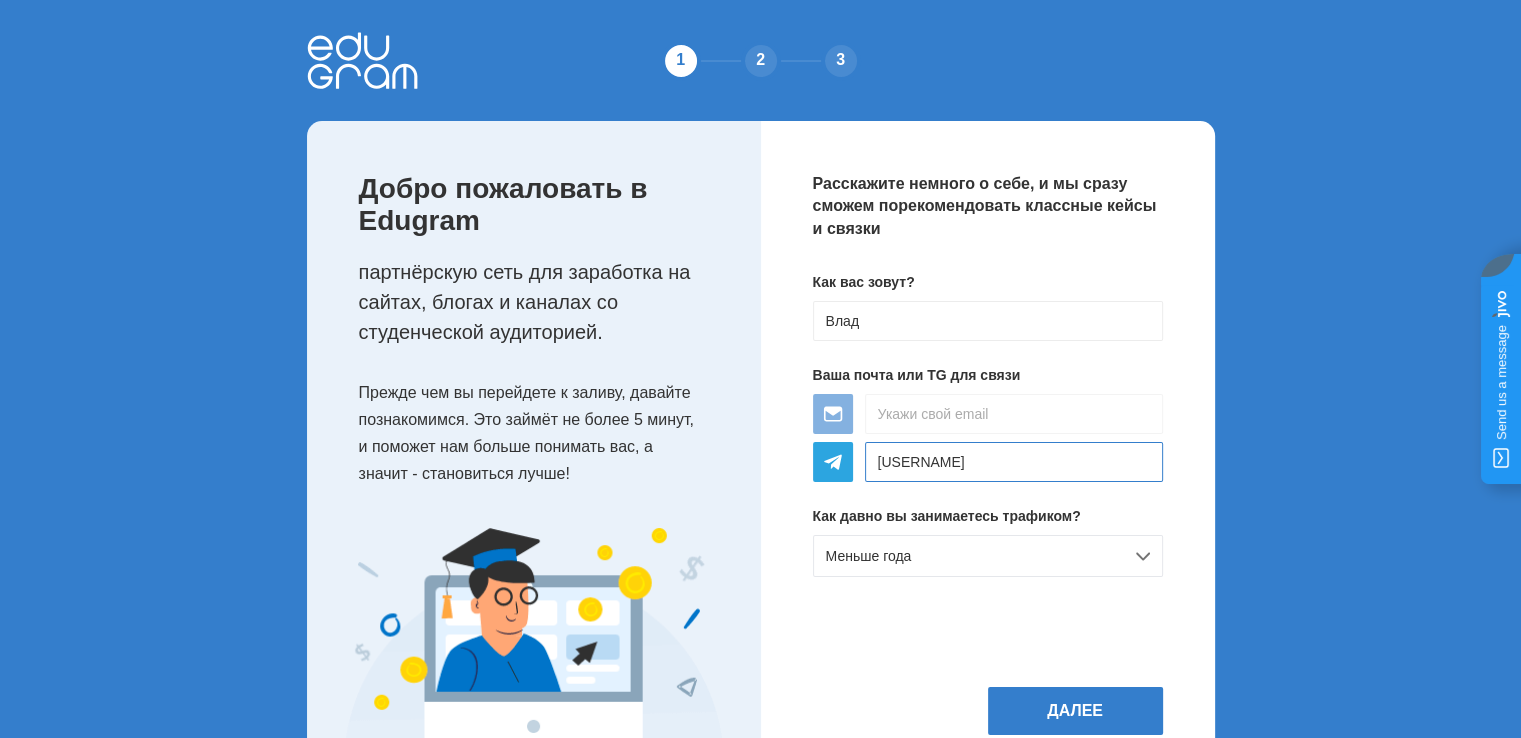 click on "[USERNAME]" at bounding box center (1014, 462) 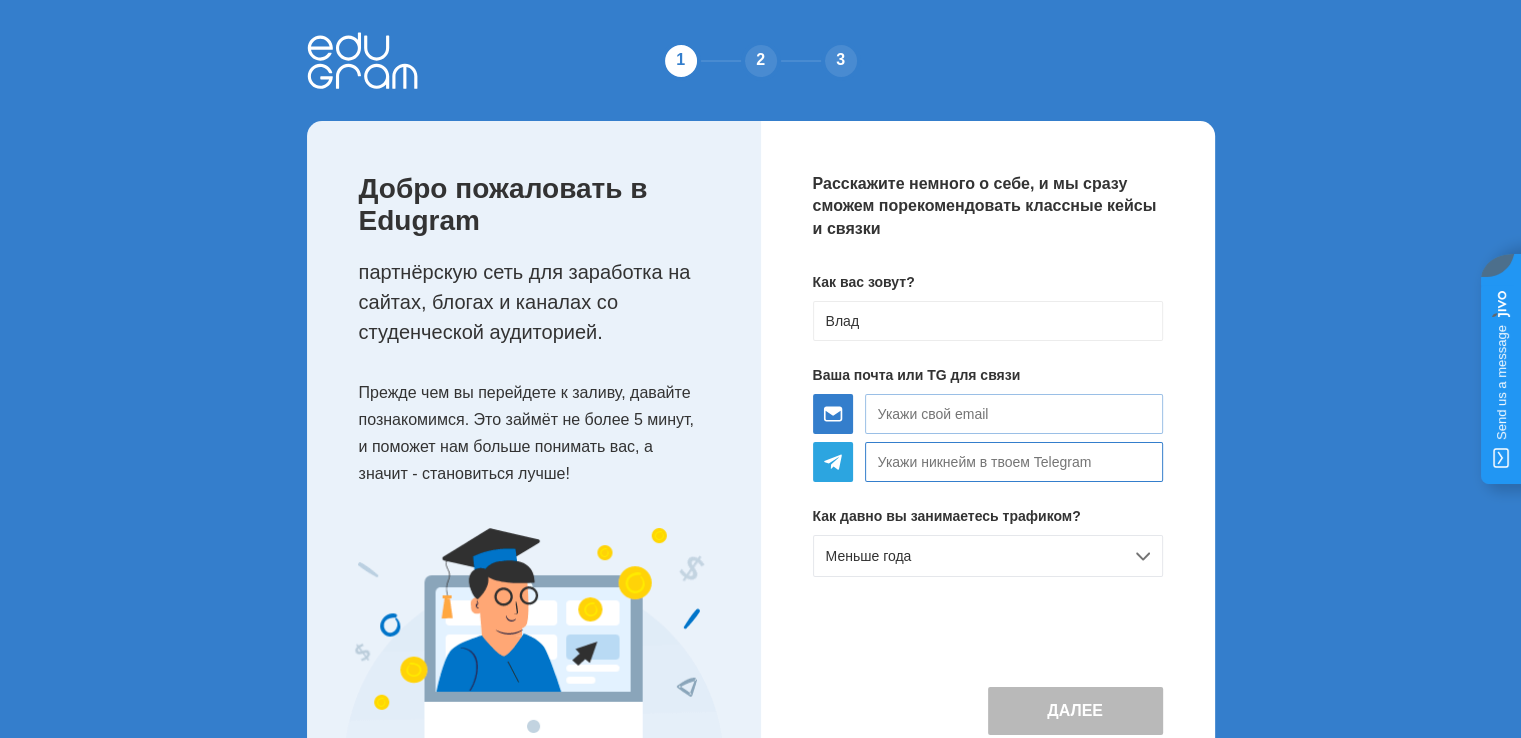 type 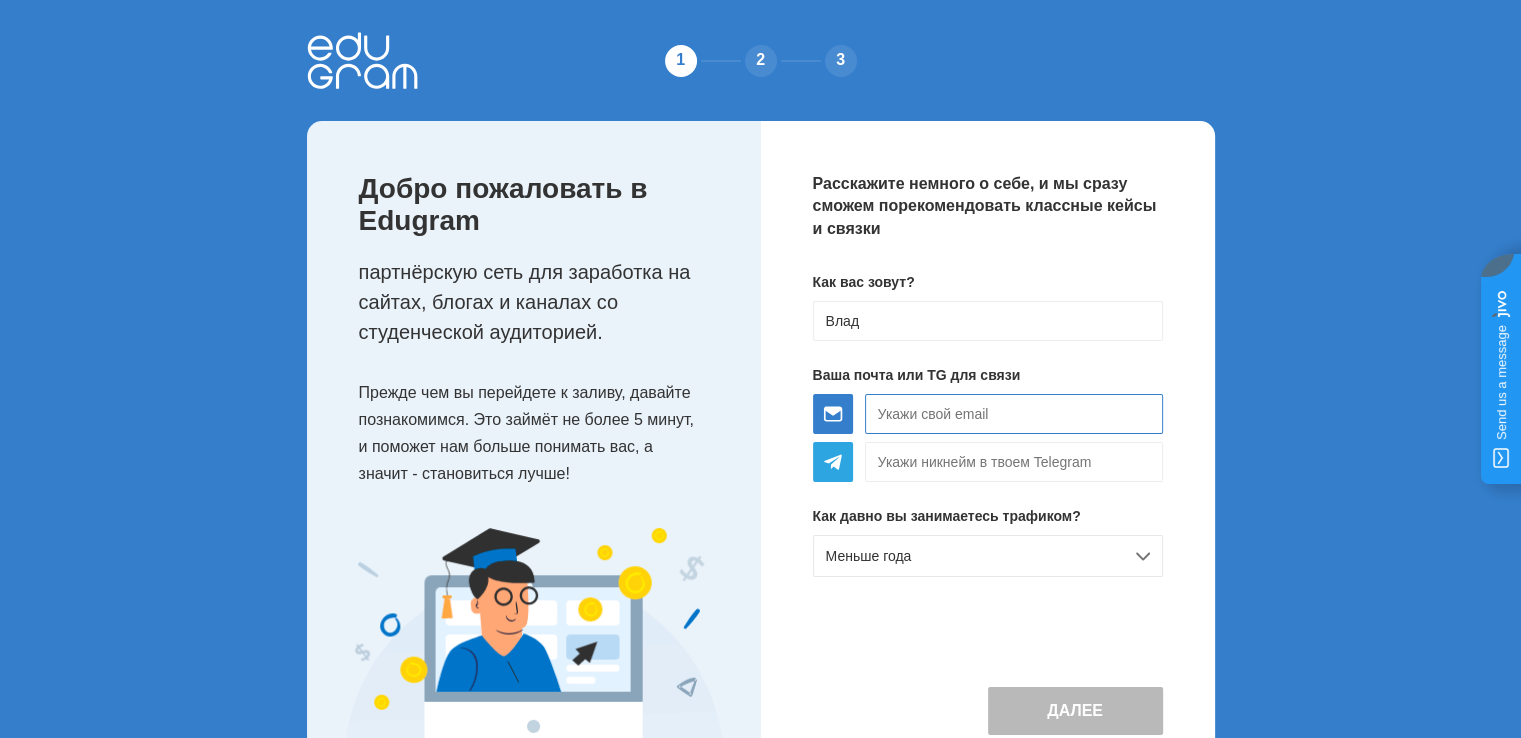 click at bounding box center (1014, 414) 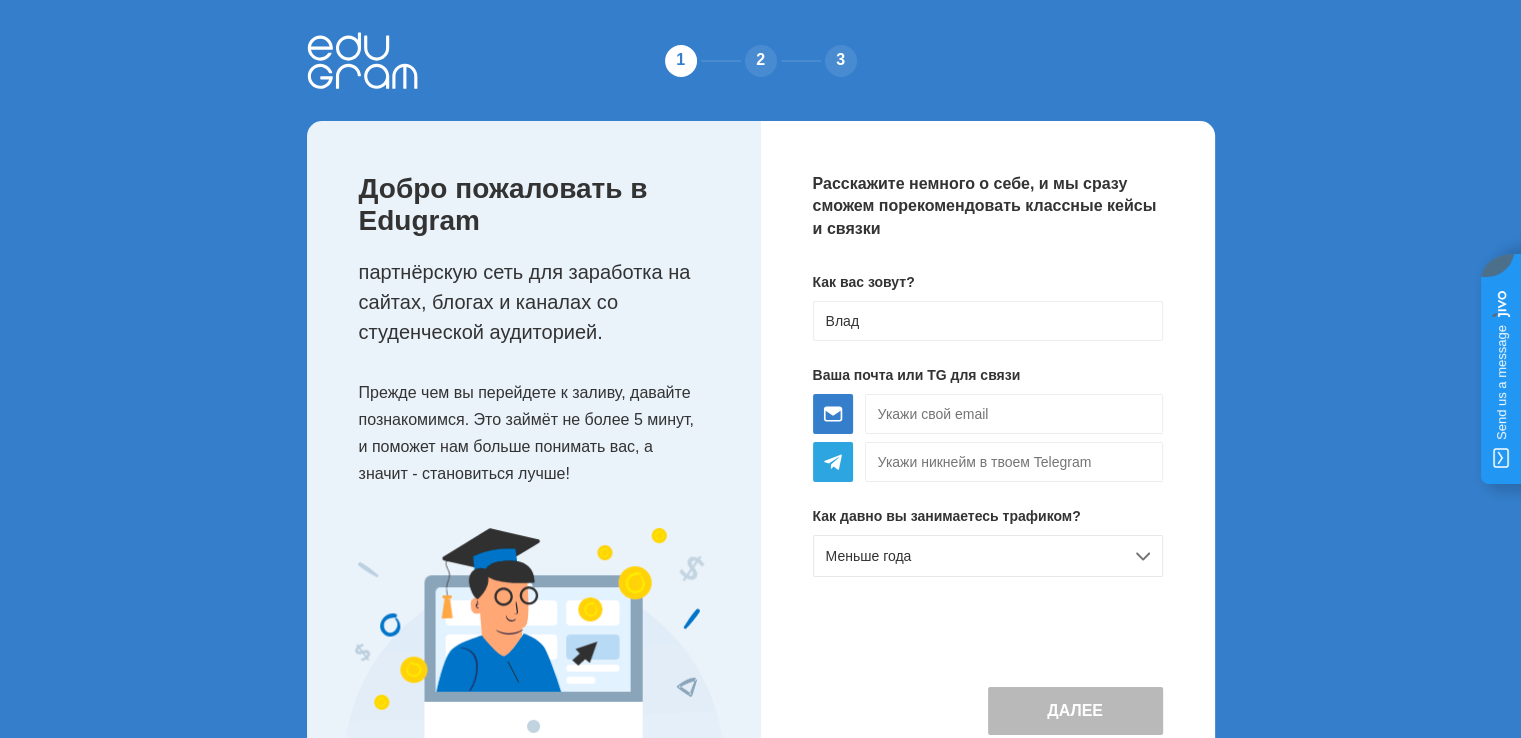 click on "Далее" at bounding box center (988, 711) 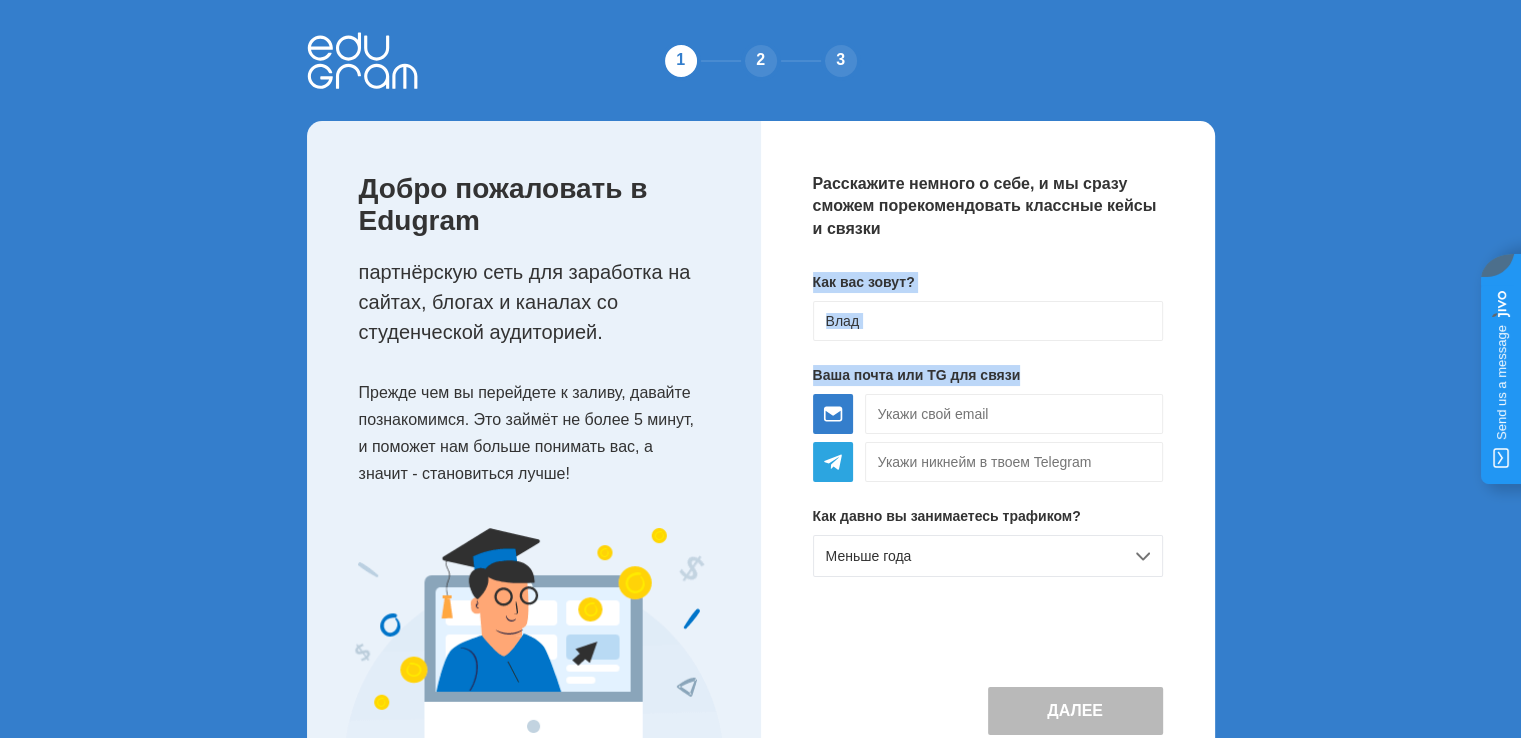 drag, startPoint x: 790, startPoint y: 277, endPoint x: 815, endPoint y: 393, distance: 118.66339 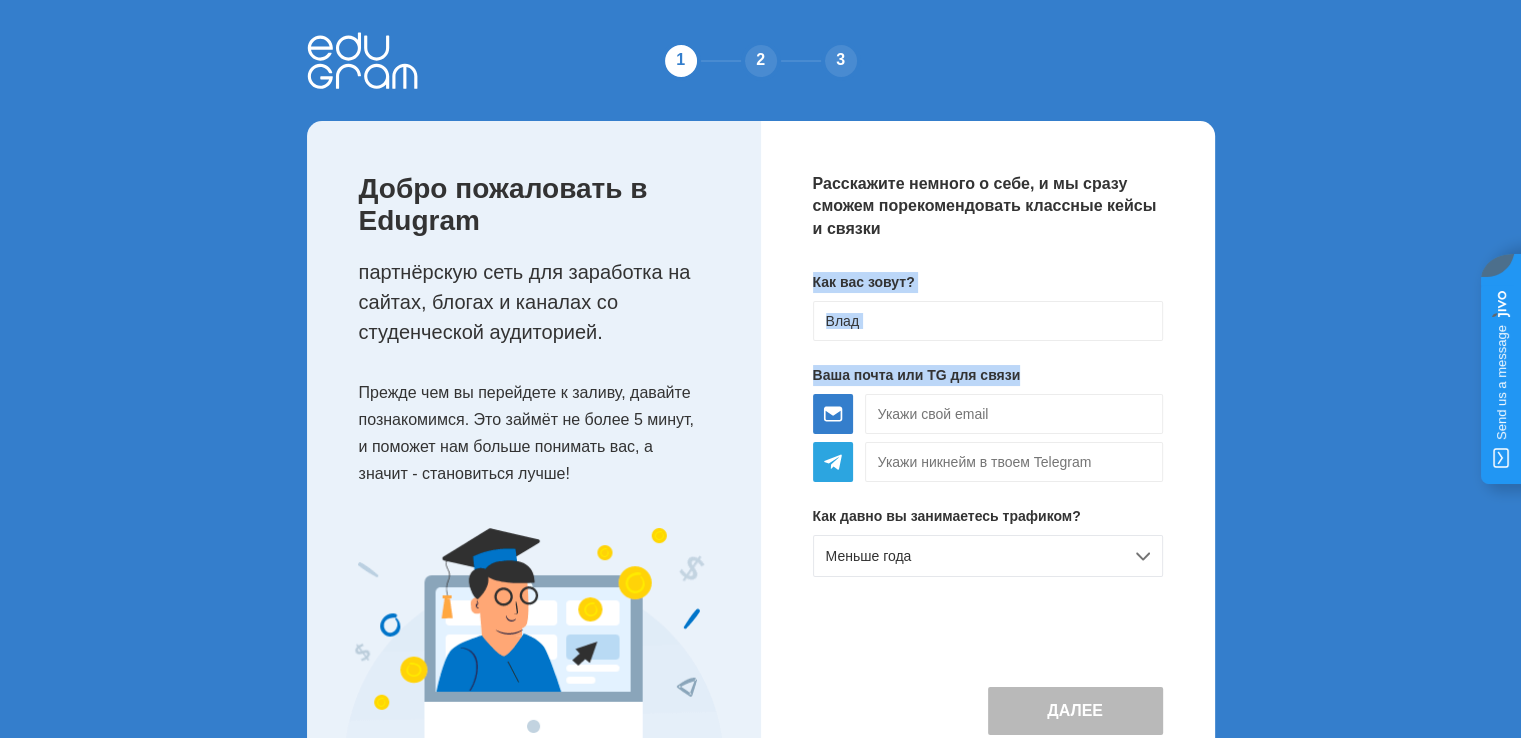 click on "Расскажите немного о себе, и мы сразу сможем порекомендовать классные кейсы и связки Как вас зовут? [FIRST] [LAST] Ваша почта или TG для связи Как давно вы занимаетесь трафиком? Меньше года Далее" at bounding box center [988, 454] 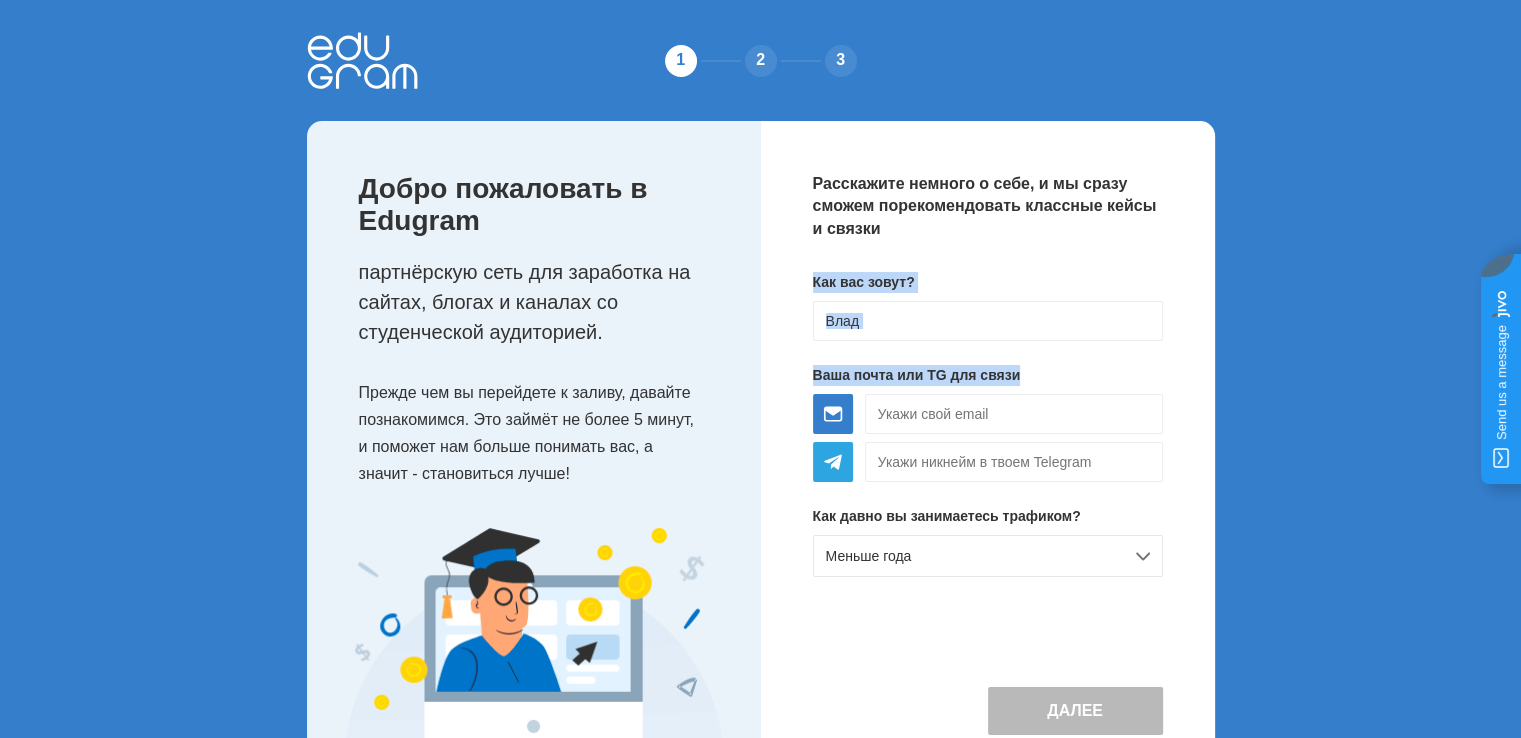 click on "Расскажите немного о себе, и мы сразу сможем порекомендовать классные кейсы и связки Как вас зовут? [FIRST] [LAST] Ваша почта или TG для связи Как давно вы занимаетесь трафиком? Меньше года Далее" at bounding box center (988, 454) 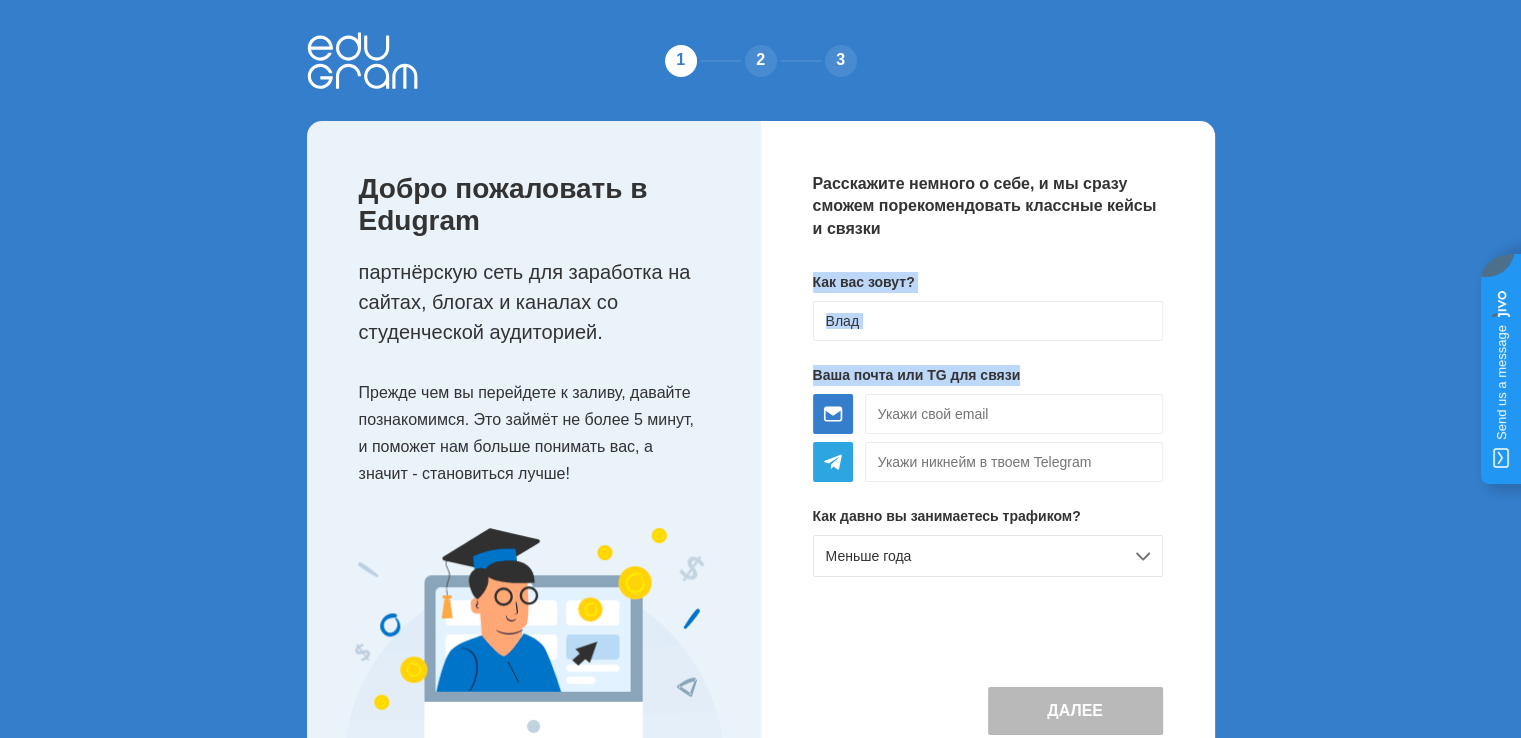 click on "Расскажите немного о себе, и мы сразу сможем порекомендовать классные кейсы и связки Как вас зовут? [FIRST] [LAST] Ваша почта или TG для связи Как давно вы занимаетесь трафиком? Меньше года Далее" at bounding box center (988, 454) 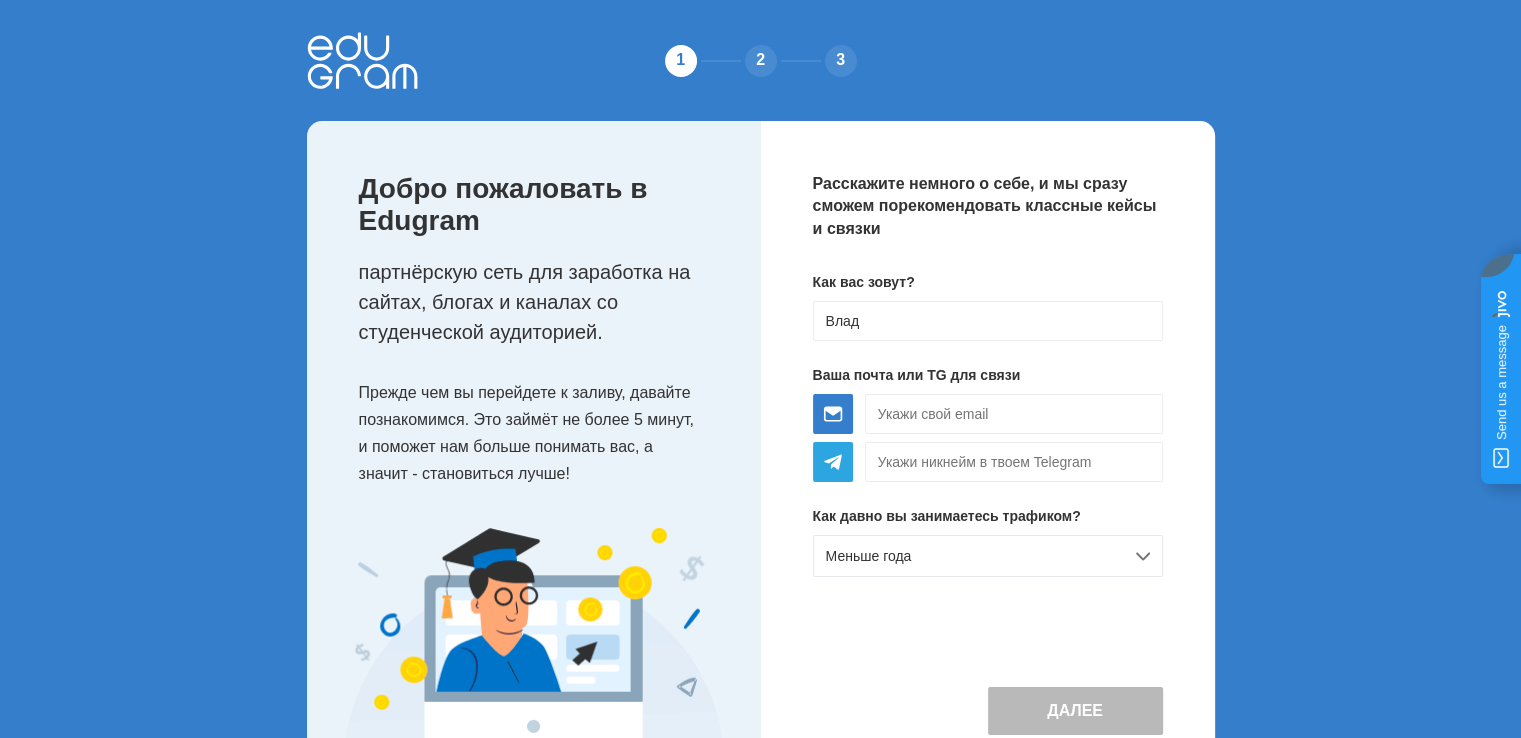 drag, startPoint x: 776, startPoint y: 257, endPoint x: 815, endPoint y: 345, distance: 96.25487 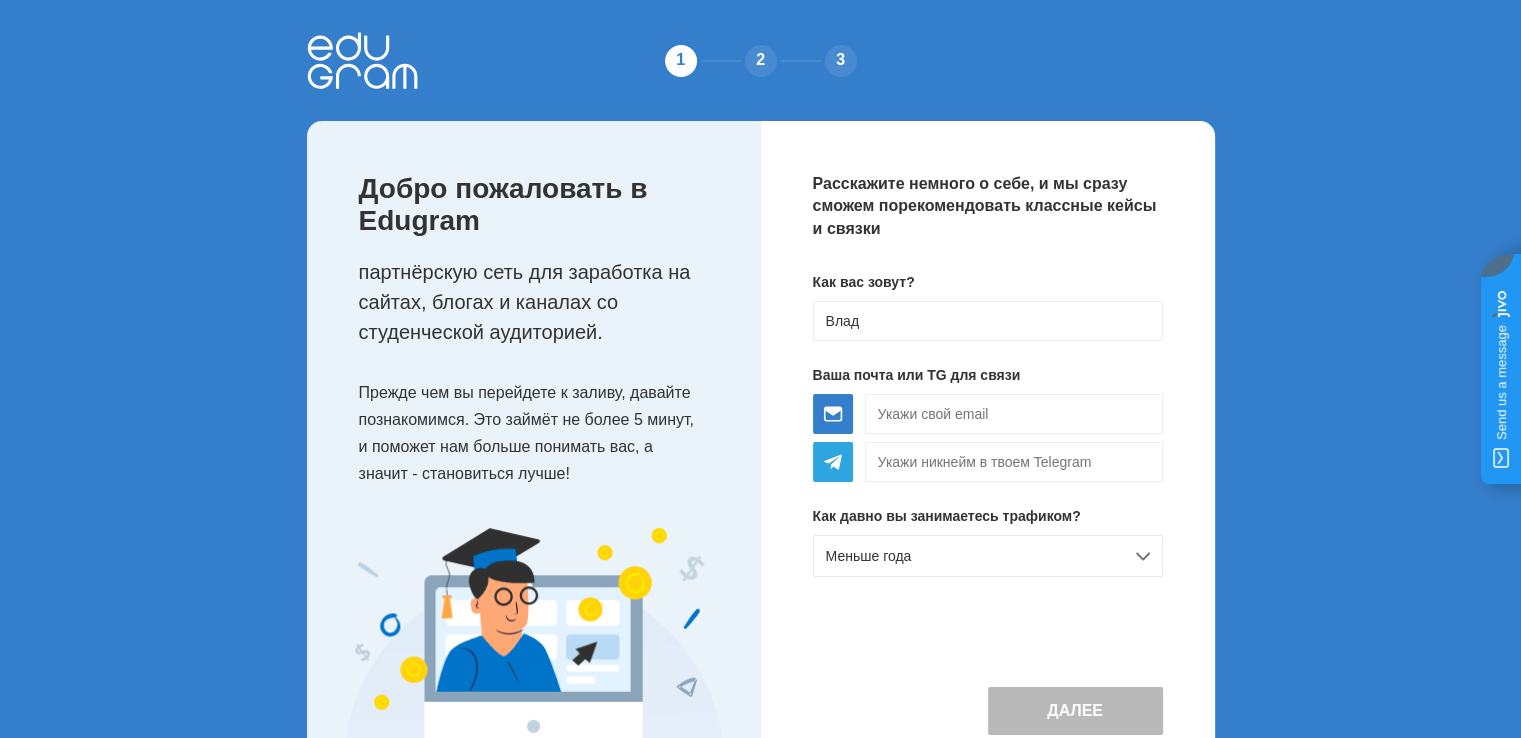 click on "Расскажите немного о себе, и мы сразу сможем порекомендовать классные кейсы и связки Как вас зовут? [FIRST] [LAST] Ваша почта или TG для связи Как давно вы занимаетесь трафиком? Меньше года Далее" at bounding box center [988, 454] 